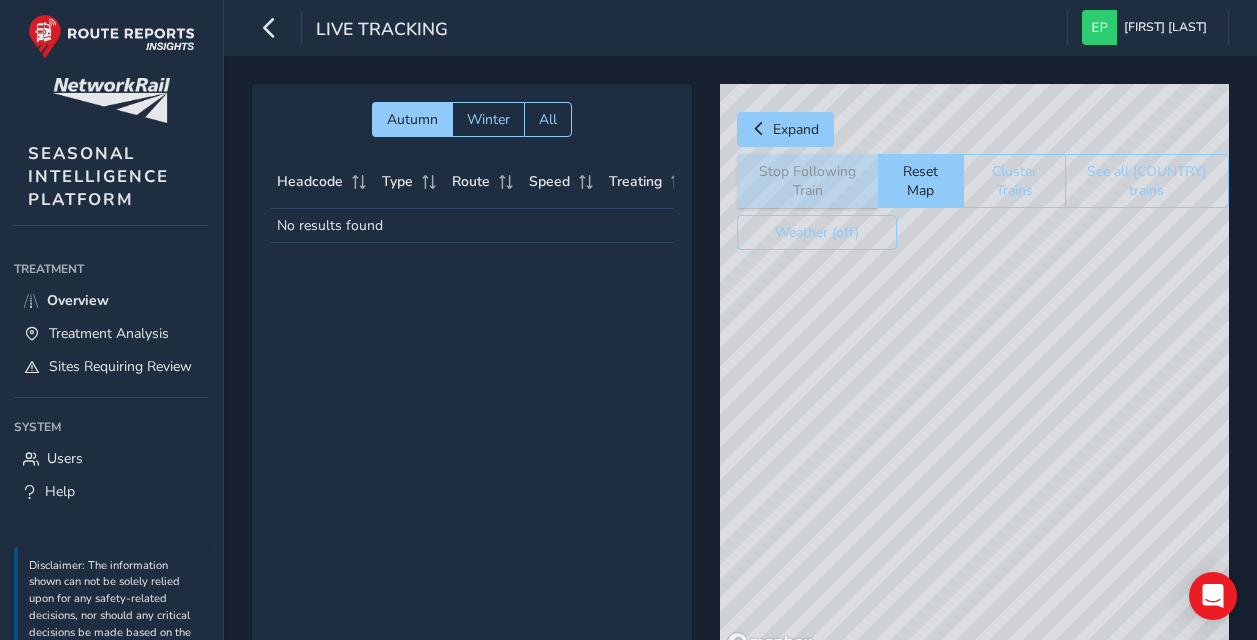scroll, scrollTop: 0, scrollLeft: 0, axis: both 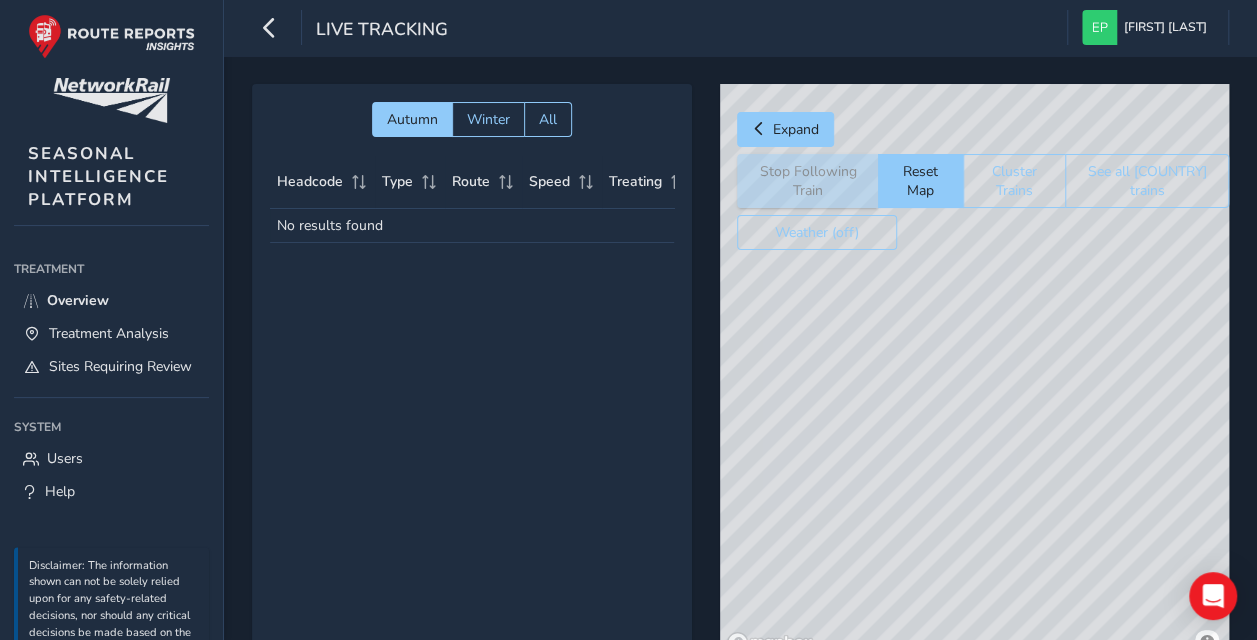 drag, startPoint x: 1007, startPoint y: 473, endPoint x: 1021, endPoint y: 393, distance: 81.21576 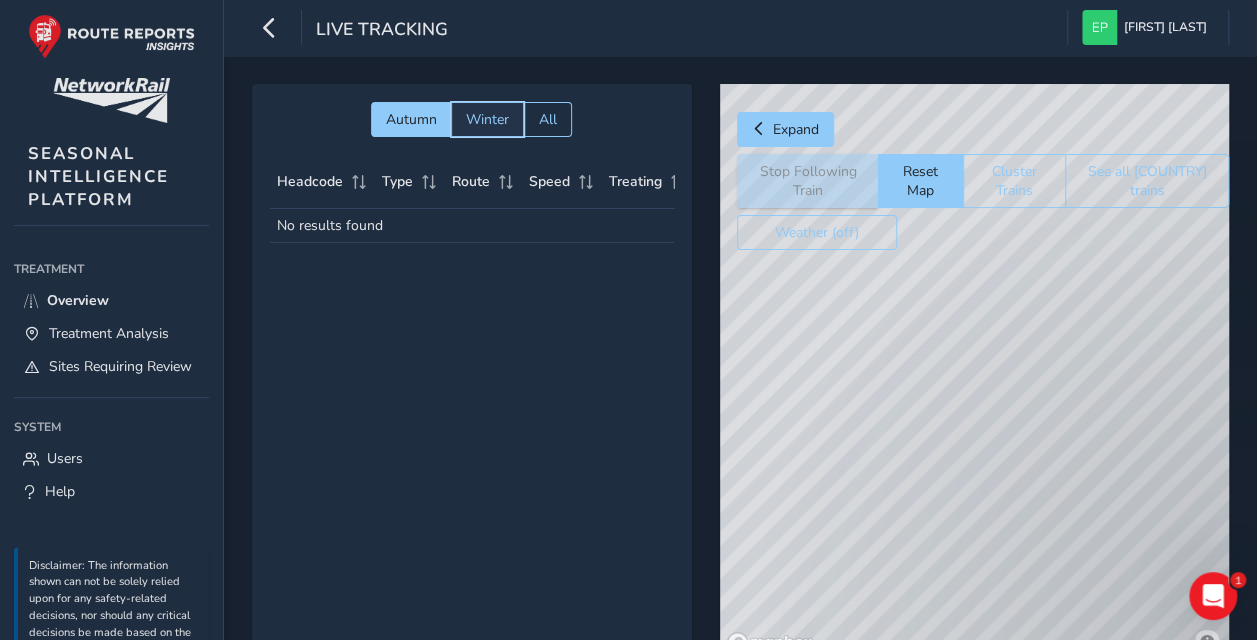 click on "Winter" at bounding box center [487, 119] 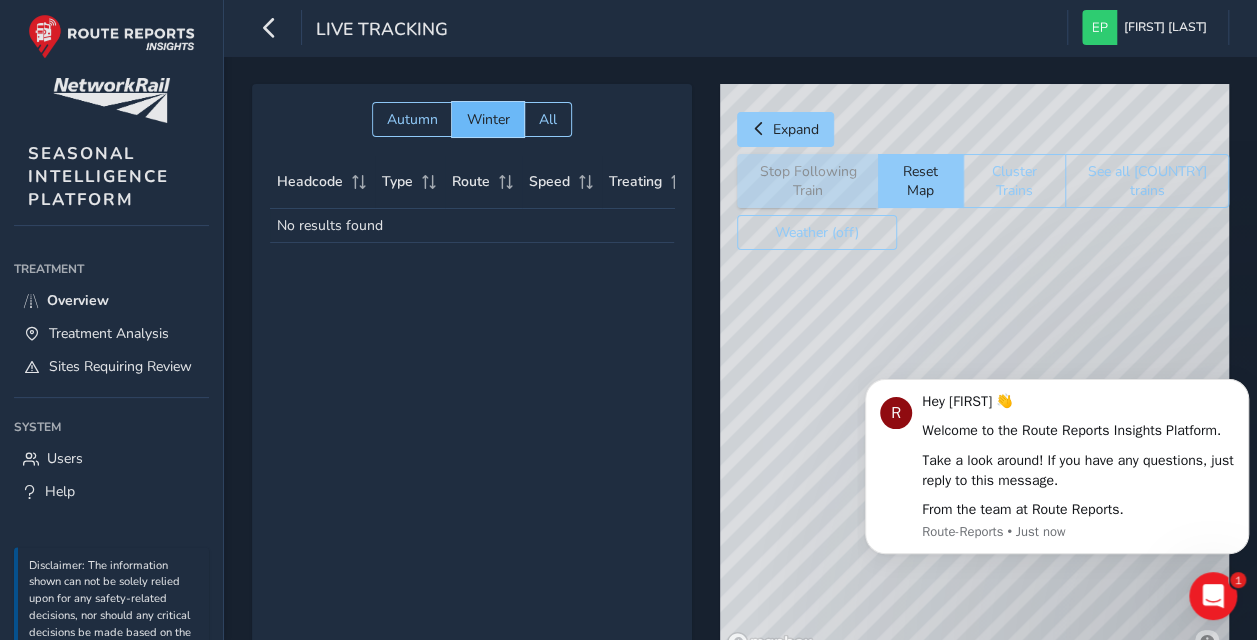 scroll, scrollTop: 0, scrollLeft: 0, axis: both 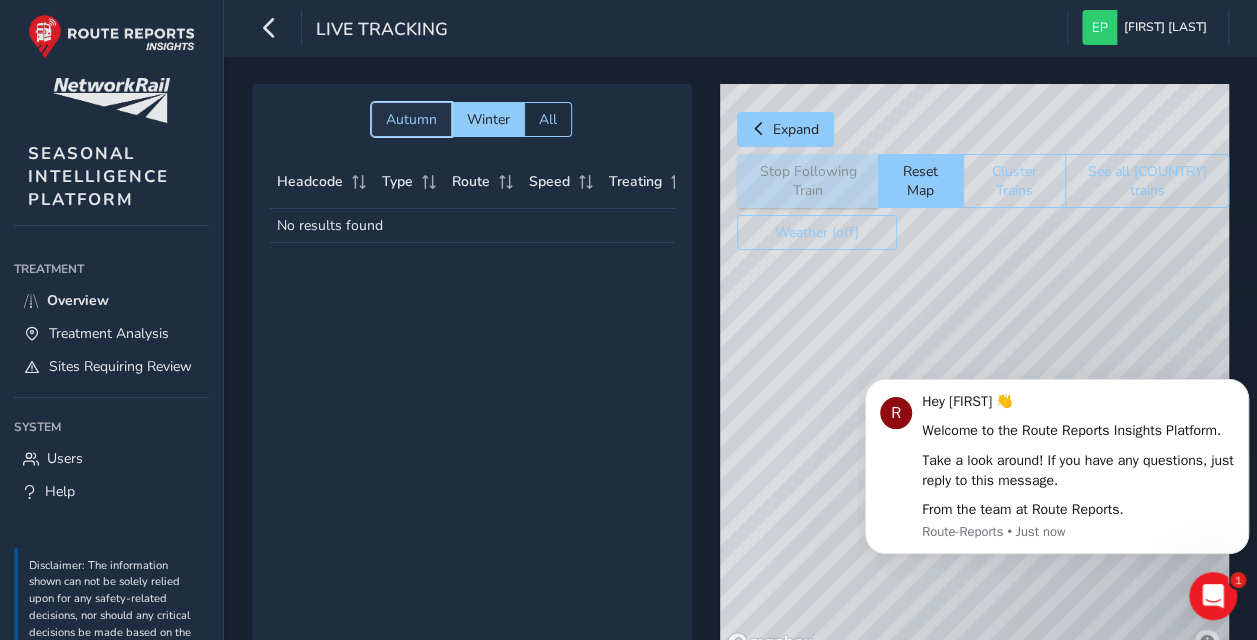 click on "Autumn" at bounding box center (411, 119) 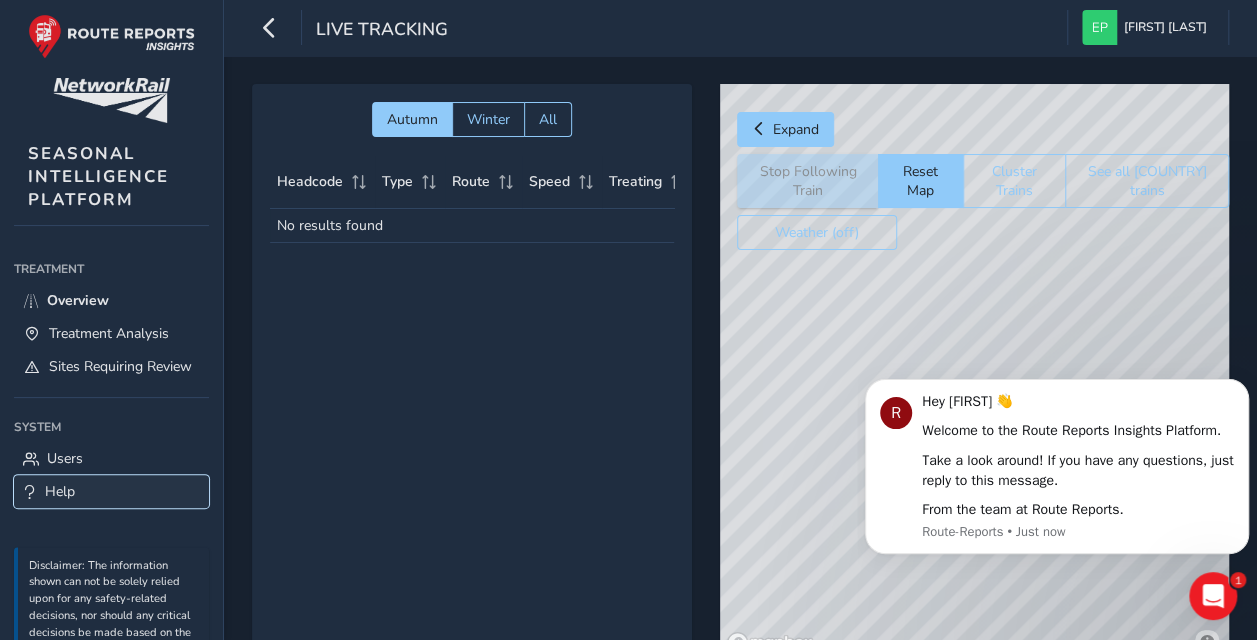click on "Help" at bounding box center (60, 491) 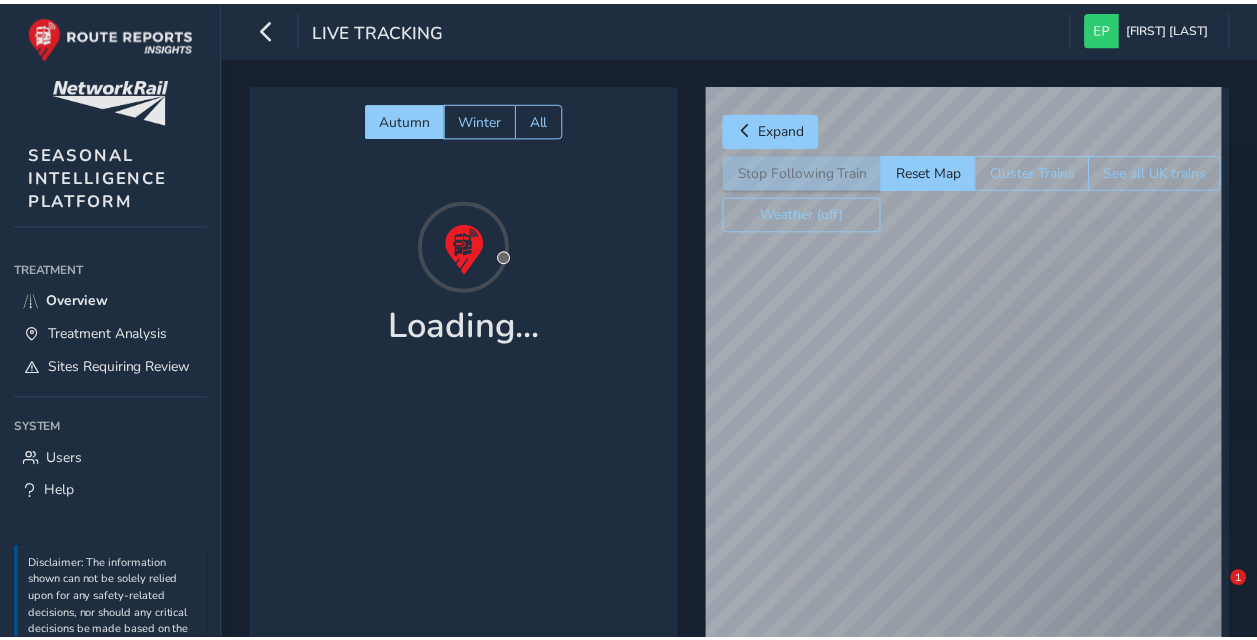 scroll, scrollTop: 0, scrollLeft: 0, axis: both 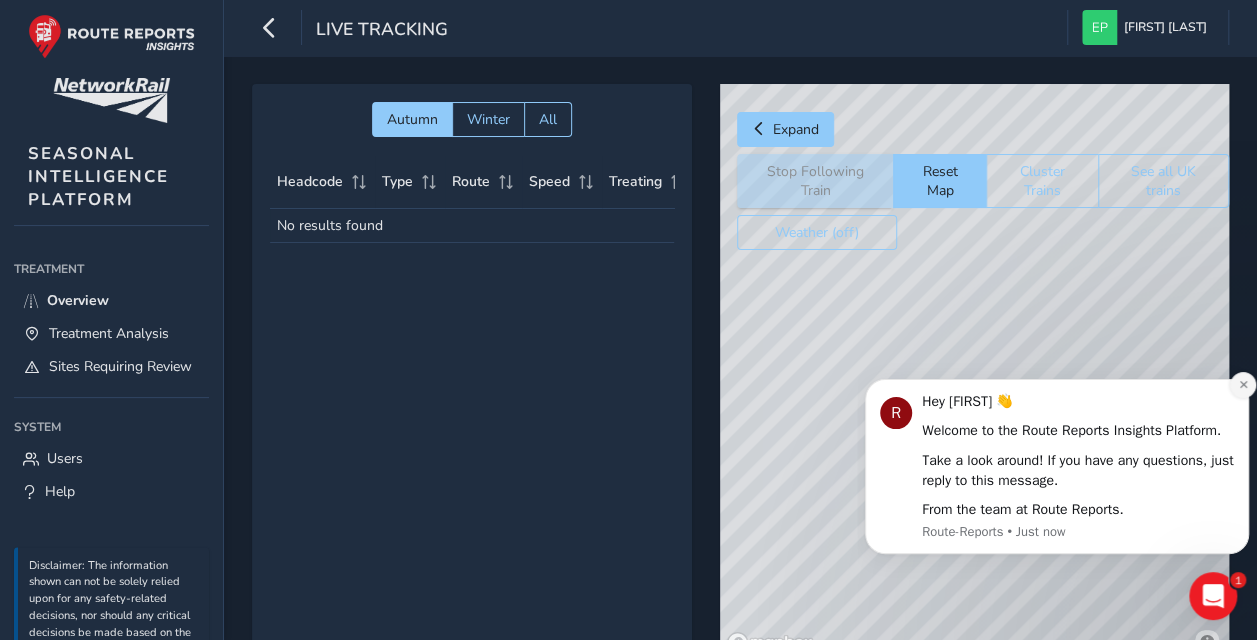 click 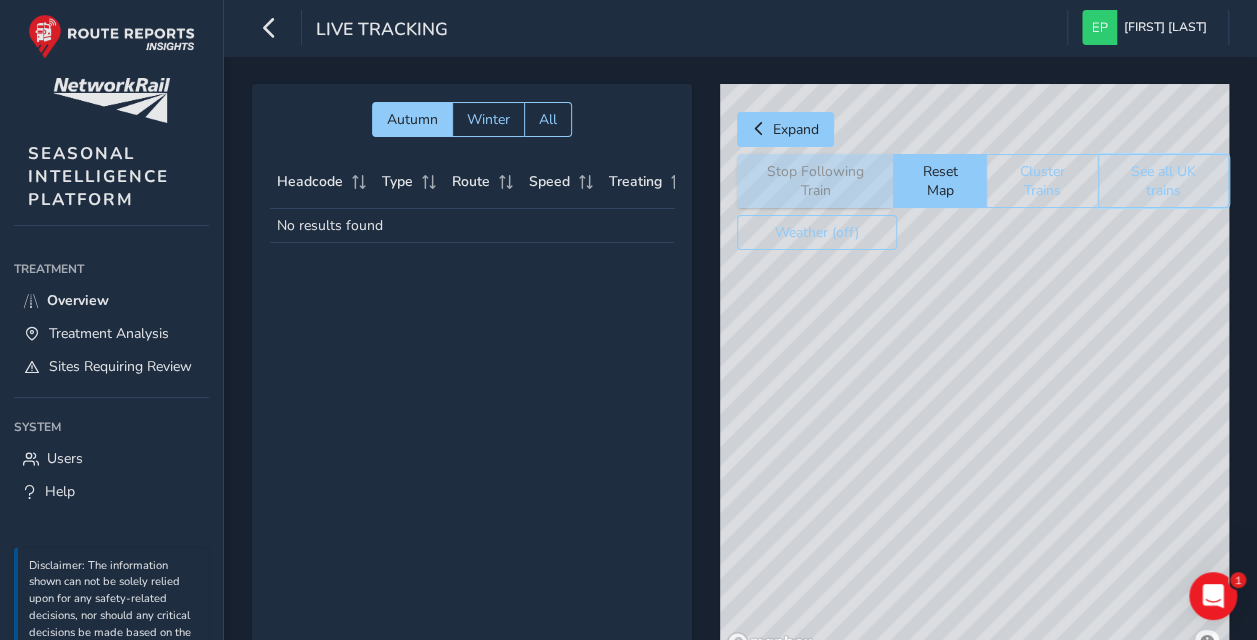 click on "See all UK trains" at bounding box center [1163, 181] 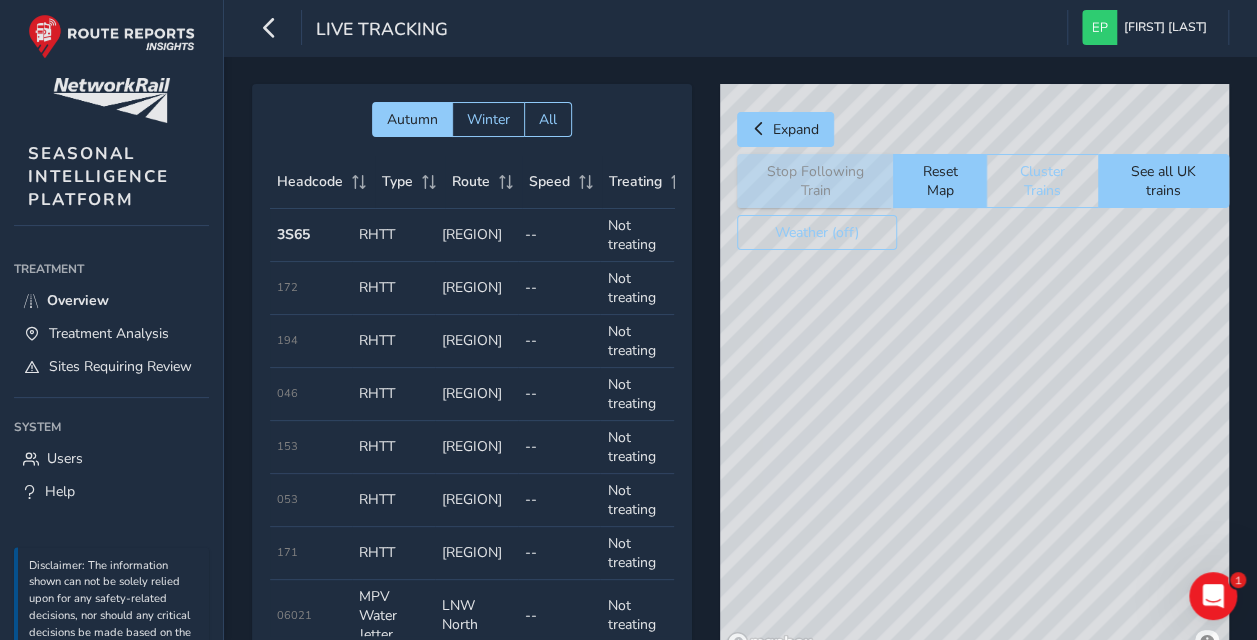 click on "© Mapbox   © OpenStreetMap   Improve this map" at bounding box center (974, 372) 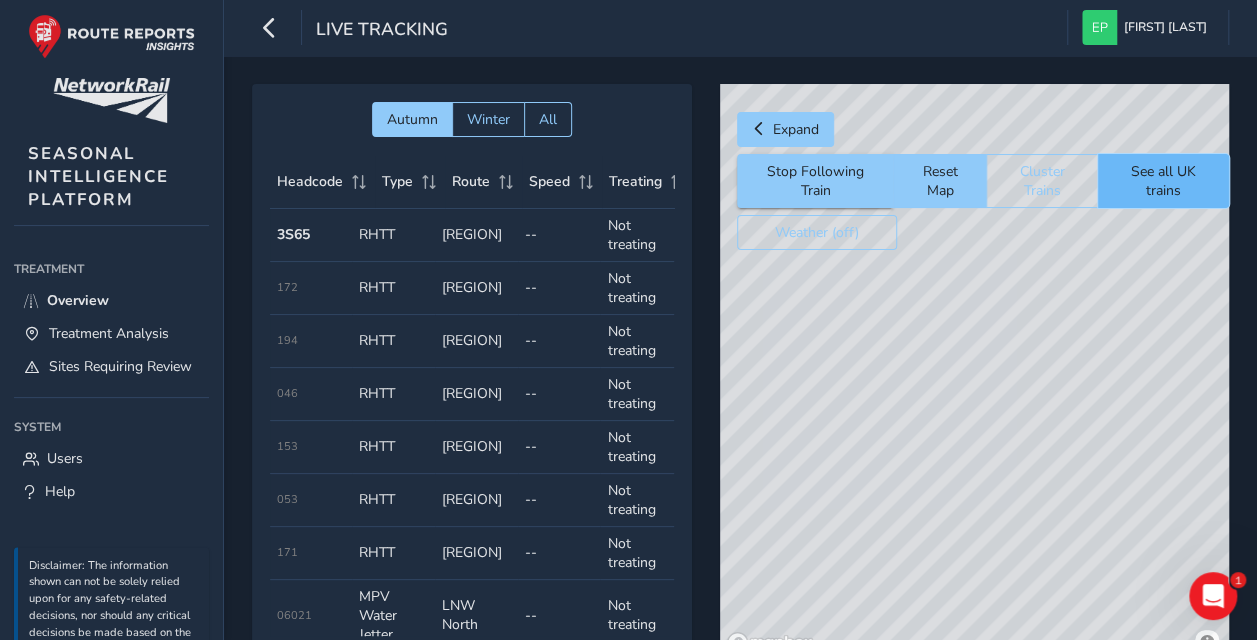 click on "See all UK trains" at bounding box center [1163, 181] 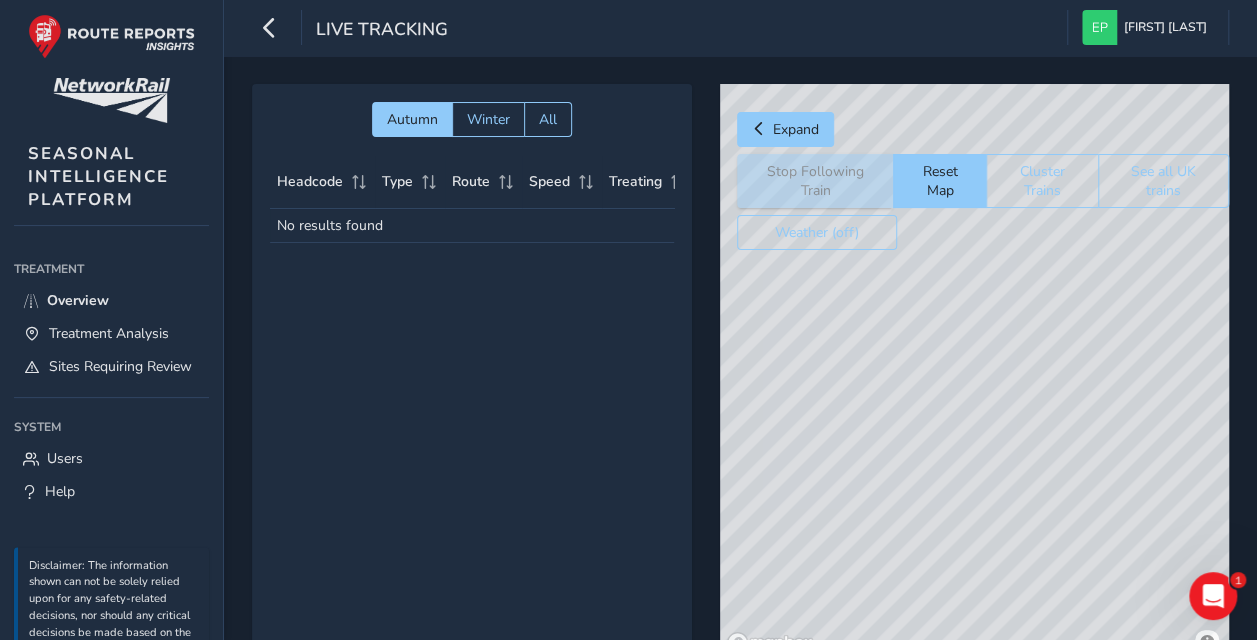 drag, startPoint x: 915, startPoint y: 365, endPoint x: 881, endPoint y: 331, distance: 48.08326 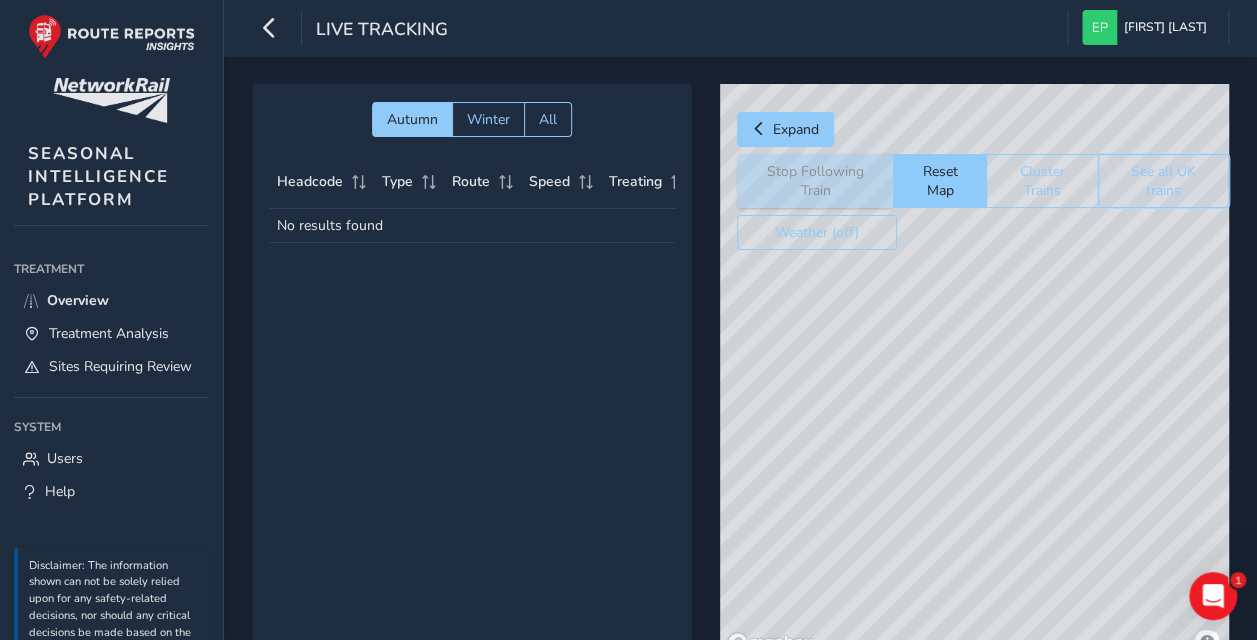 click on "See all UK trains" at bounding box center (1163, 181) 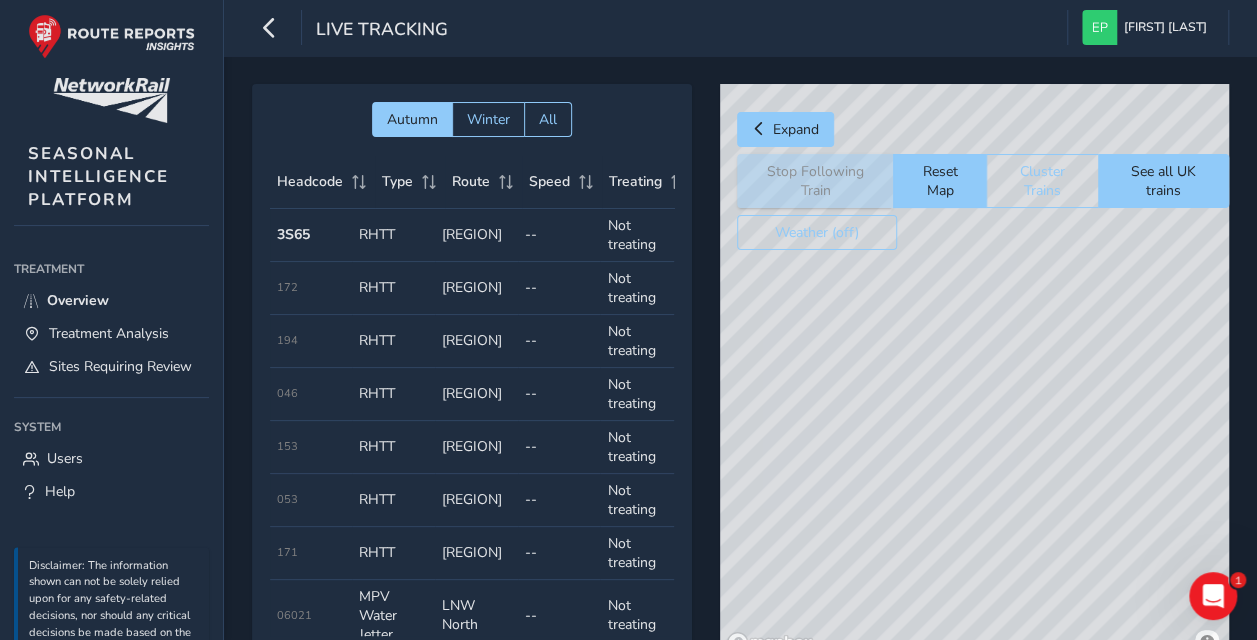 drag, startPoint x: 1052, startPoint y: 382, endPoint x: 1062, endPoint y: 450, distance: 68.73136 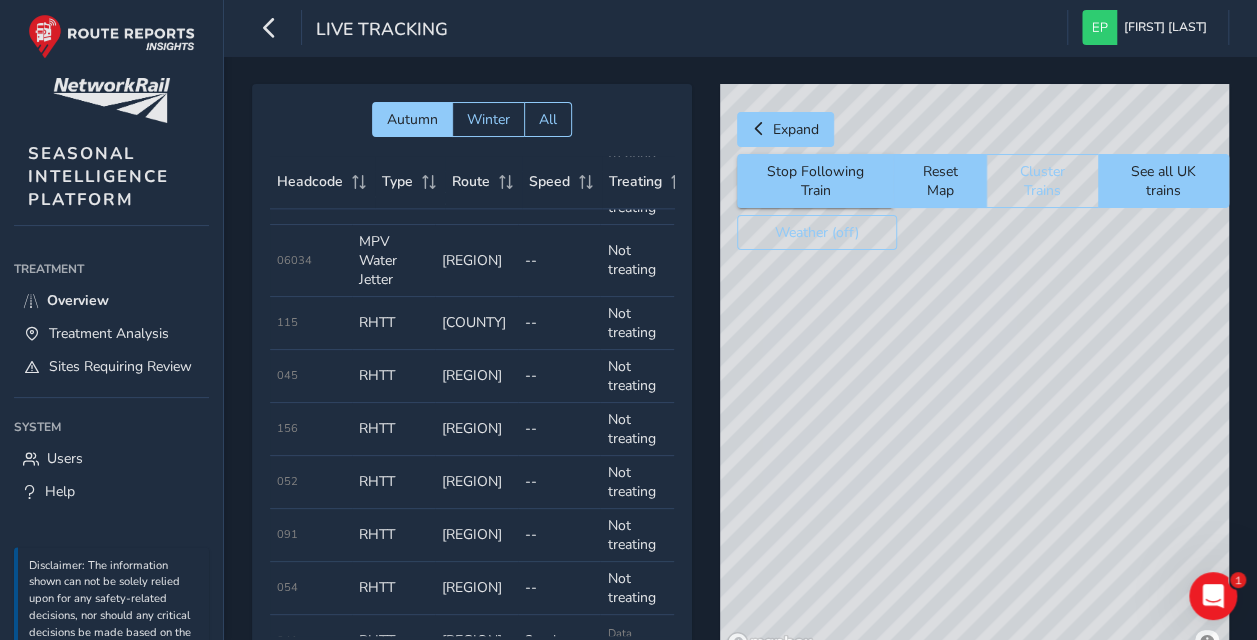 scroll, scrollTop: 1827, scrollLeft: 0, axis: vertical 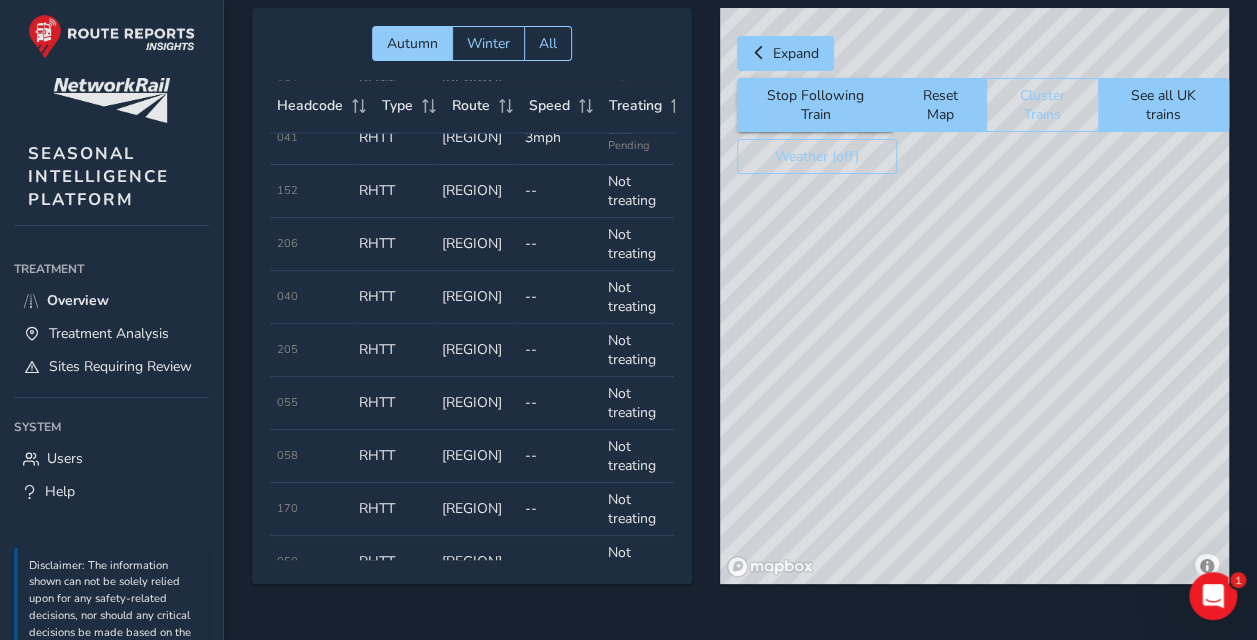 drag, startPoint x: 1019, startPoint y: 414, endPoint x: 1030, endPoint y: 464, distance: 51.1957 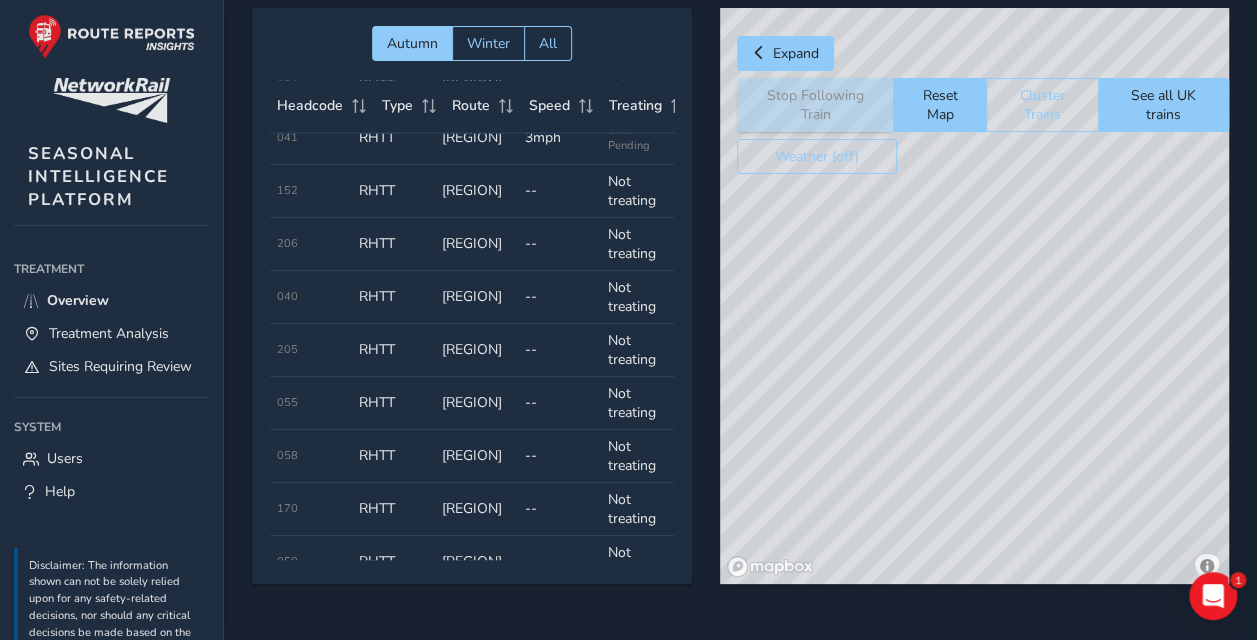 drag, startPoint x: 921, startPoint y: 427, endPoint x: 921, endPoint y: 338, distance: 89 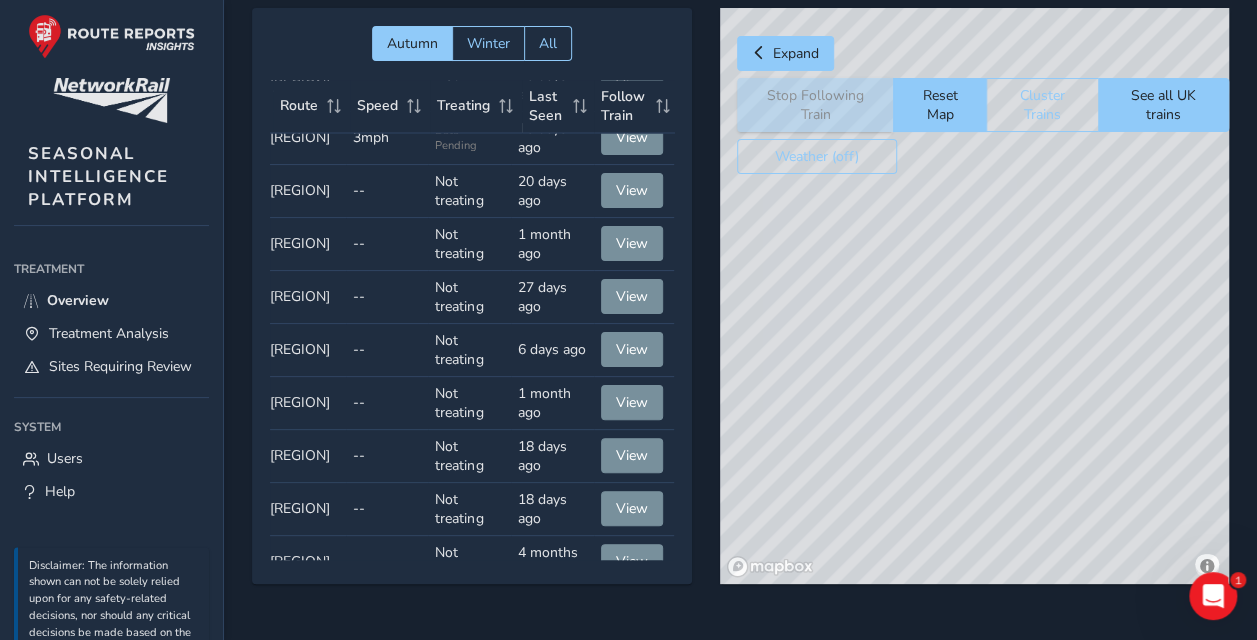 scroll, scrollTop: 1827, scrollLeft: 184, axis: both 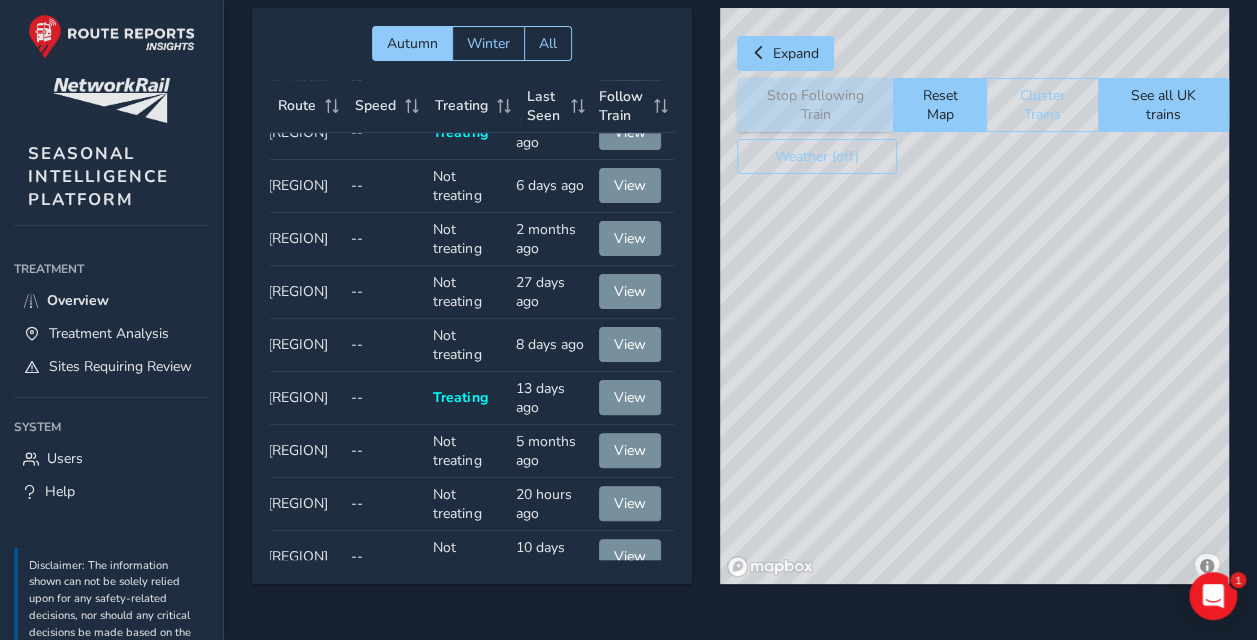 click on "Last Seen 13 days ago" at bounding box center (550, 398) 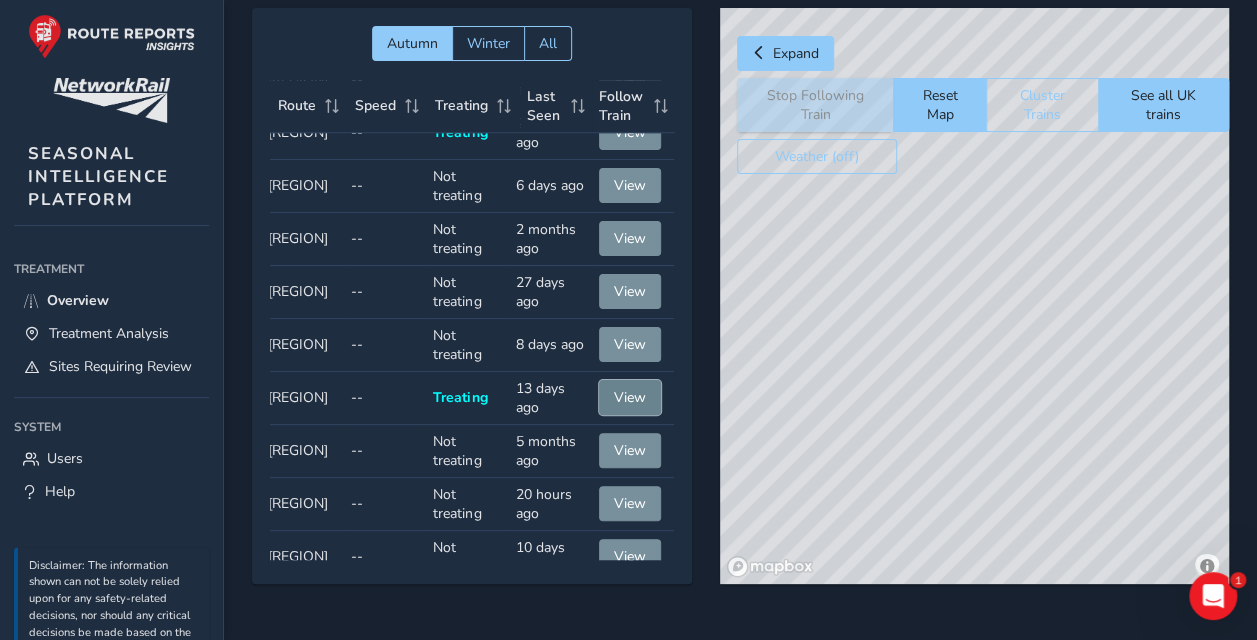click on "View" at bounding box center [630, 397] 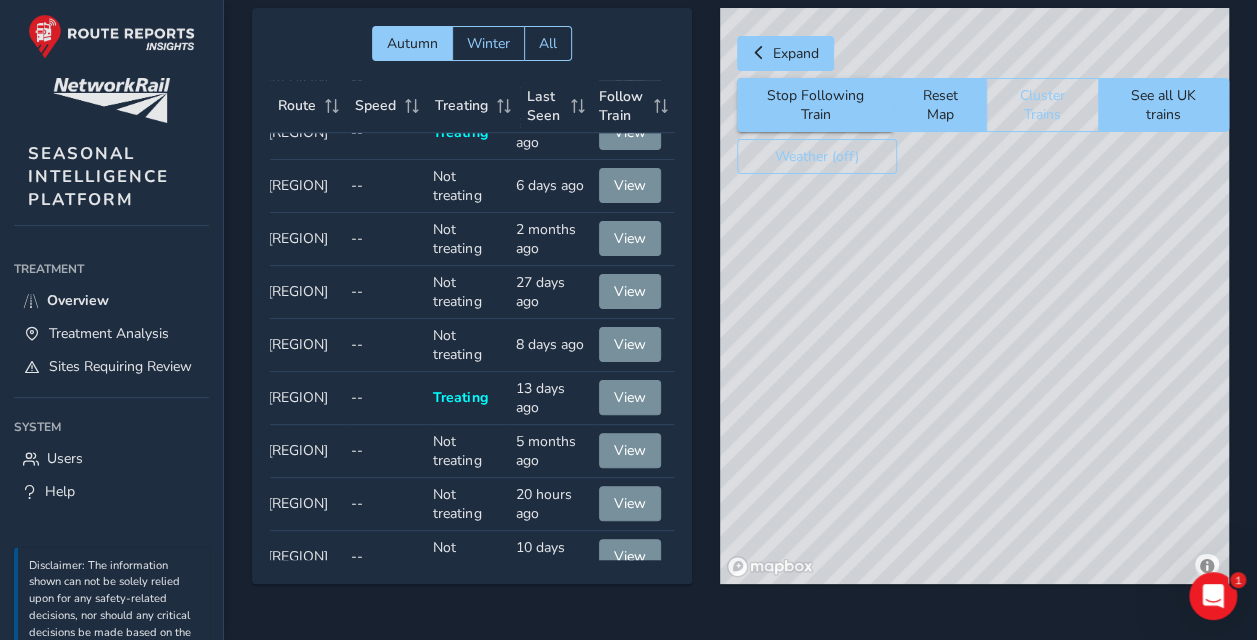 click on "© Mapbox   © OpenStreetMap   Improve this map   © Maxar" at bounding box center [974, 296] 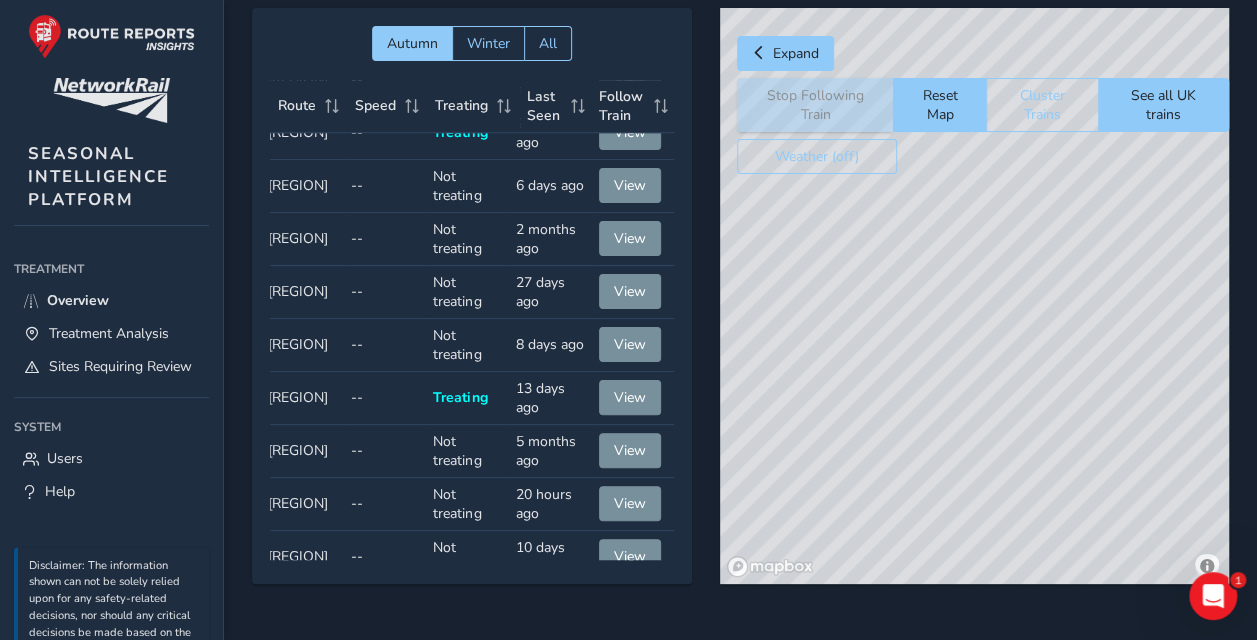 click on "© Mapbox   © OpenStreetMap   Improve this map   © Maxar" at bounding box center (974, 296) 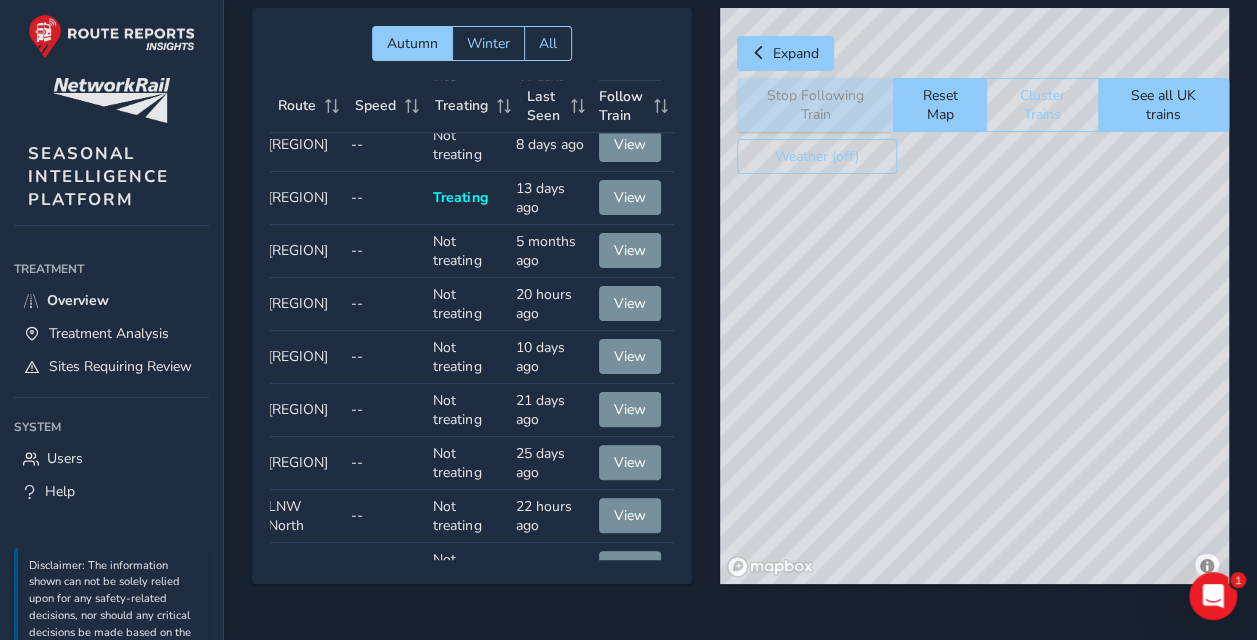 scroll, scrollTop: 1300, scrollLeft: 184, axis: both 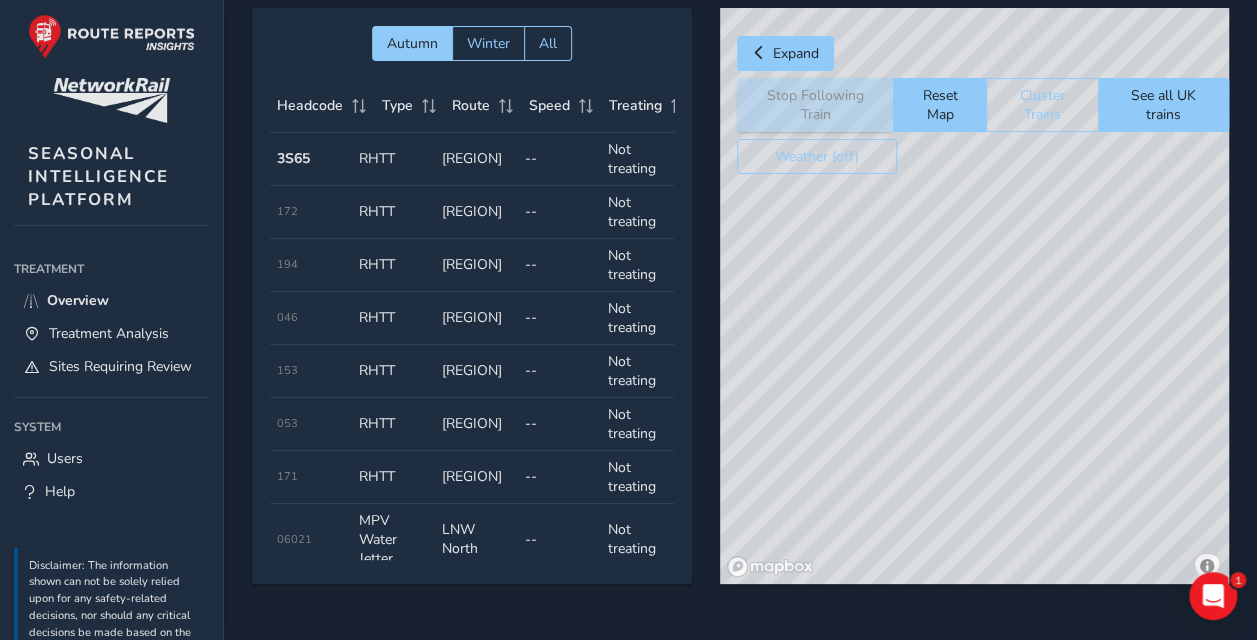 click on "© Mapbox   © OpenStreetMap   Improve this map   © Maxar" at bounding box center [974, 296] 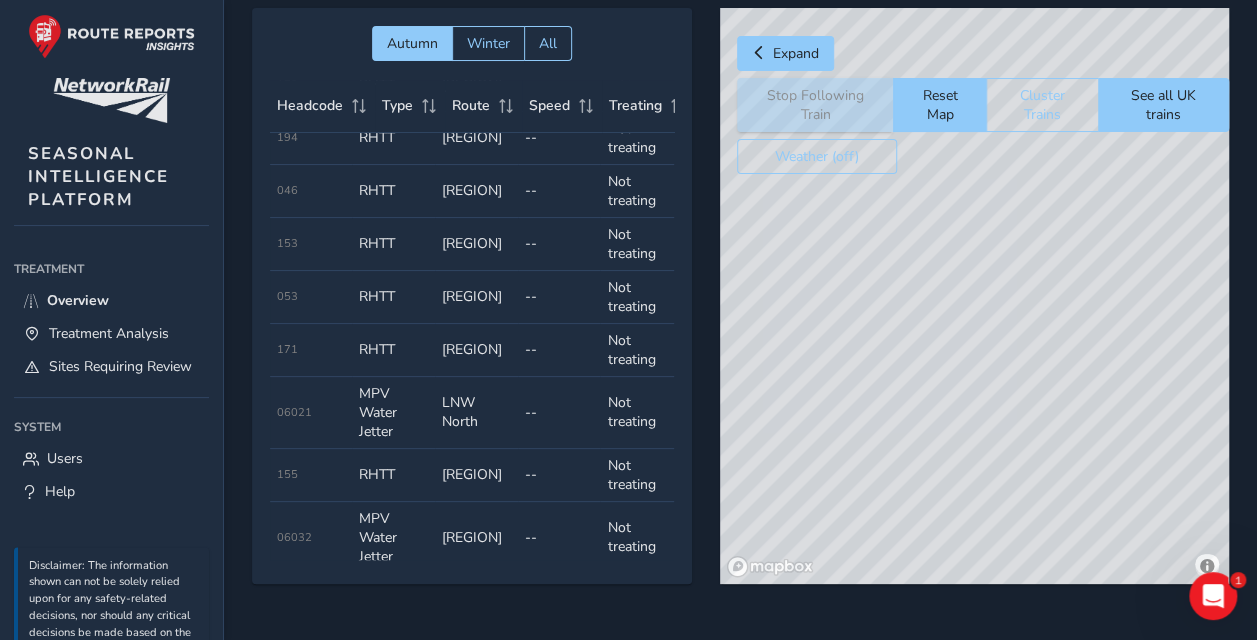 scroll, scrollTop: 0, scrollLeft: 0, axis: both 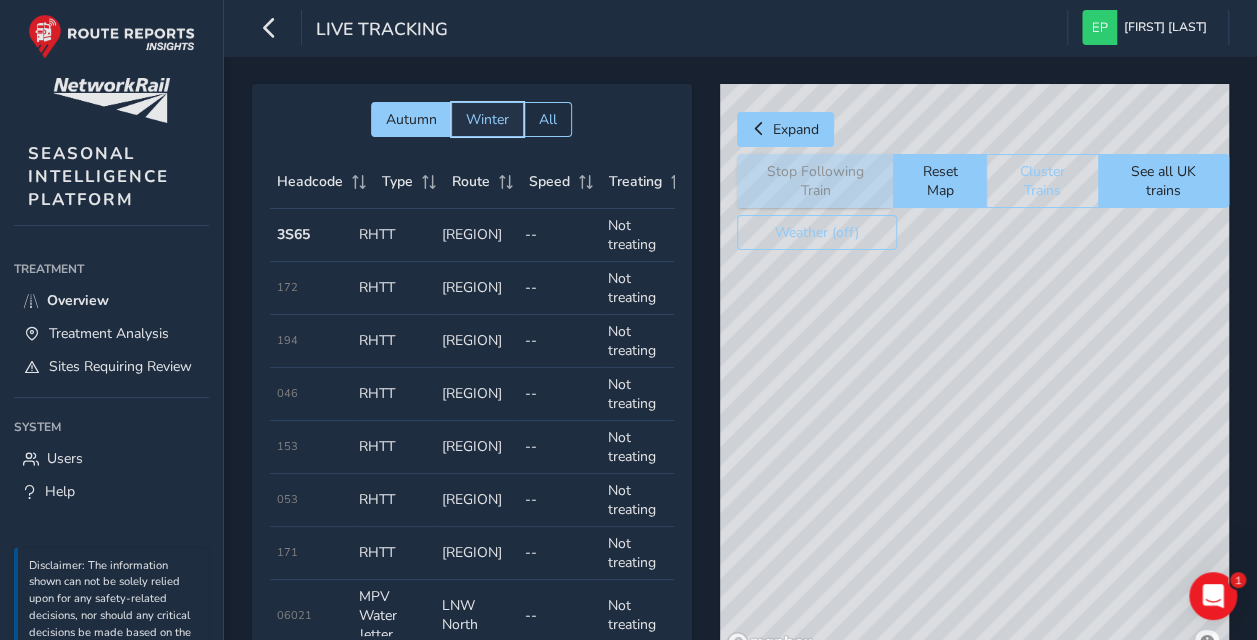 click on "Winter" at bounding box center [487, 119] 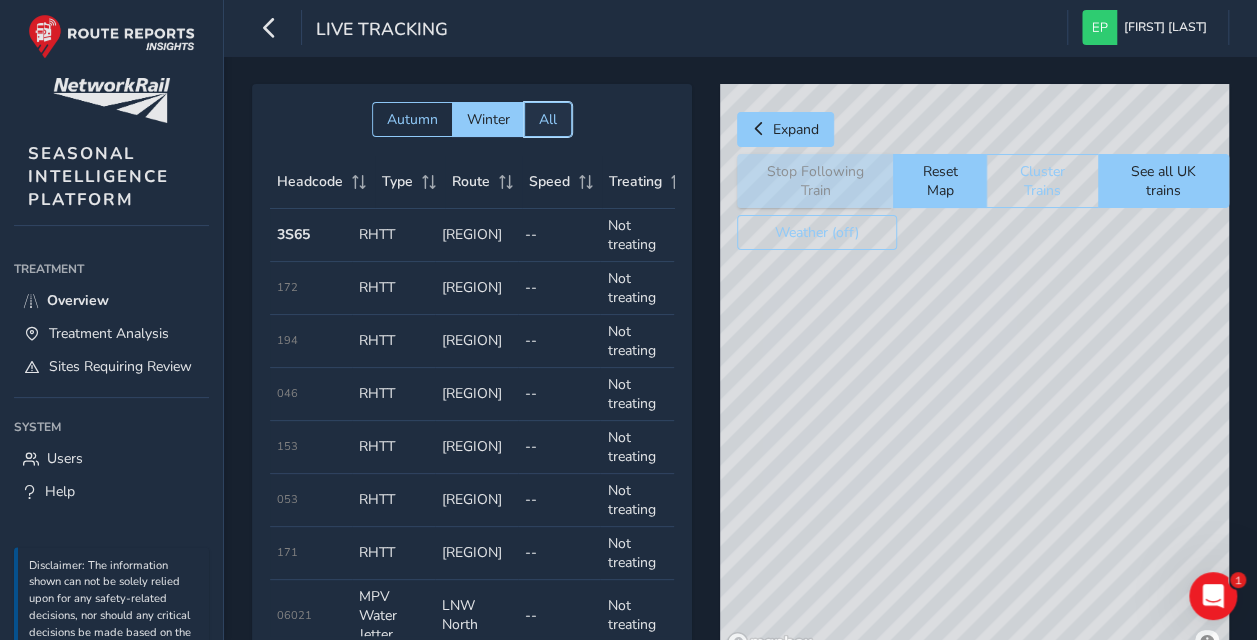 click on "All" at bounding box center (548, 119) 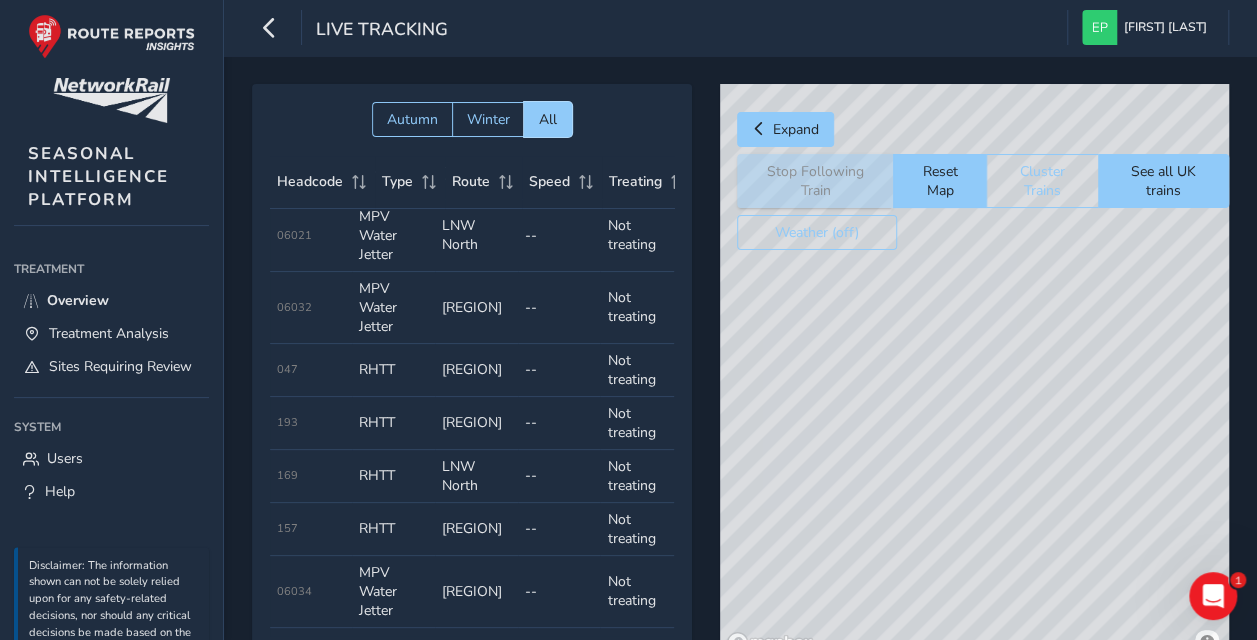 scroll, scrollTop: 111, scrollLeft: 0, axis: vertical 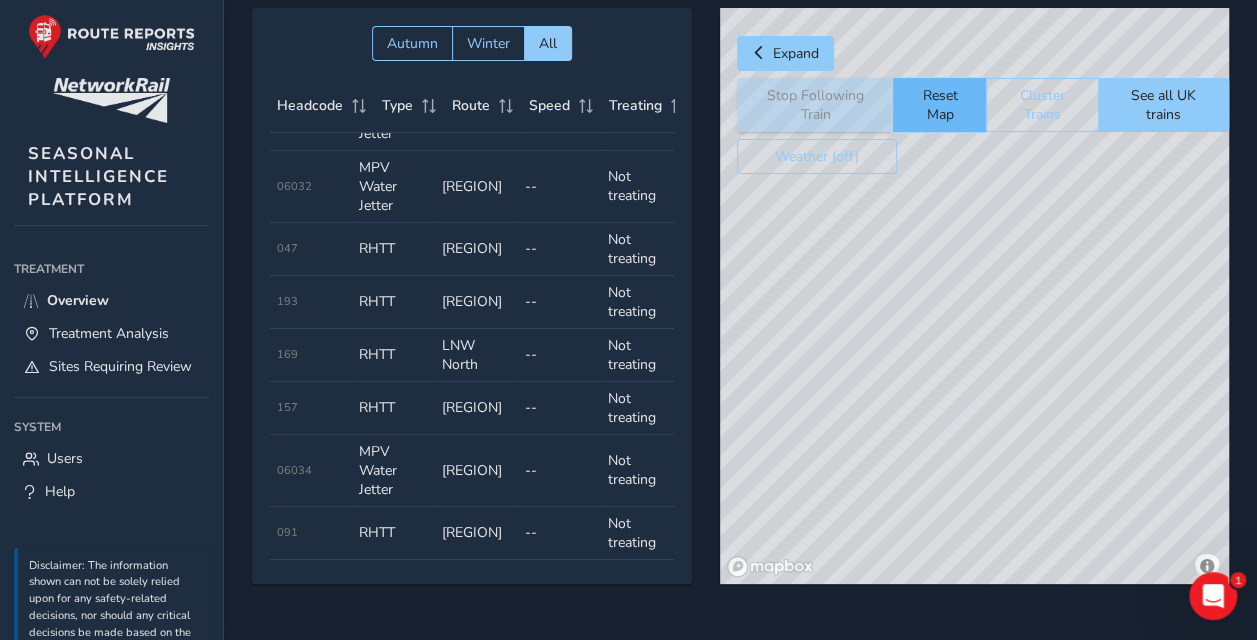 click on "Reset Map" at bounding box center [939, 105] 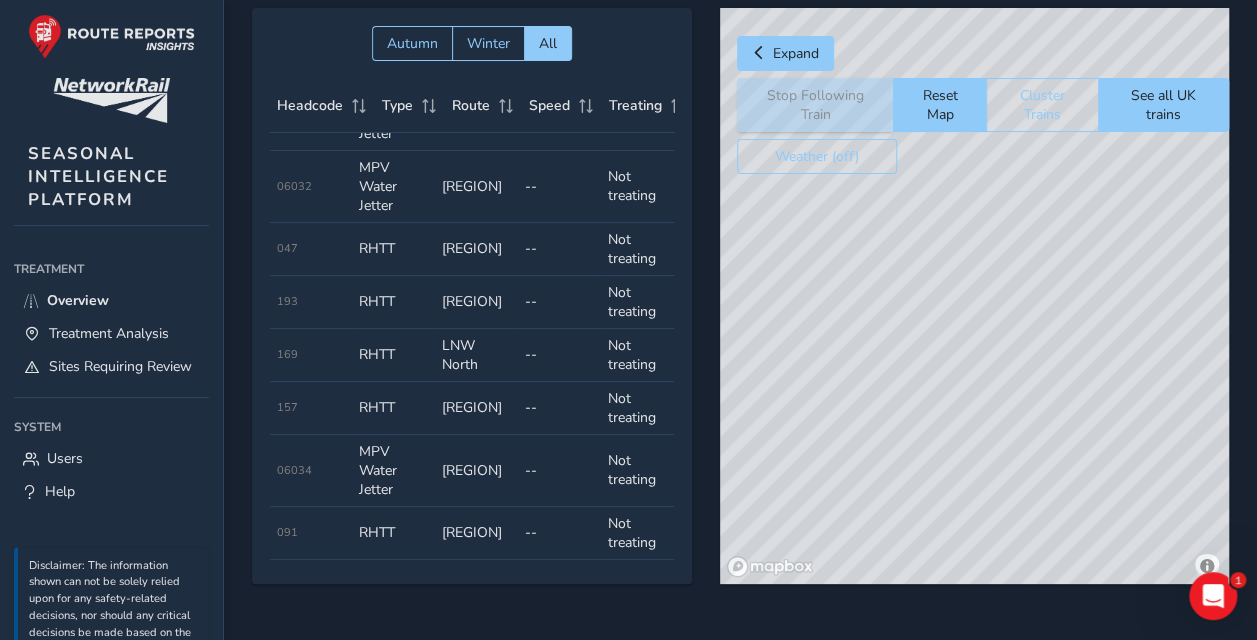 click on "© Mapbox   © OpenStreetMap   Improve this map" at bounding box center (974, 296) 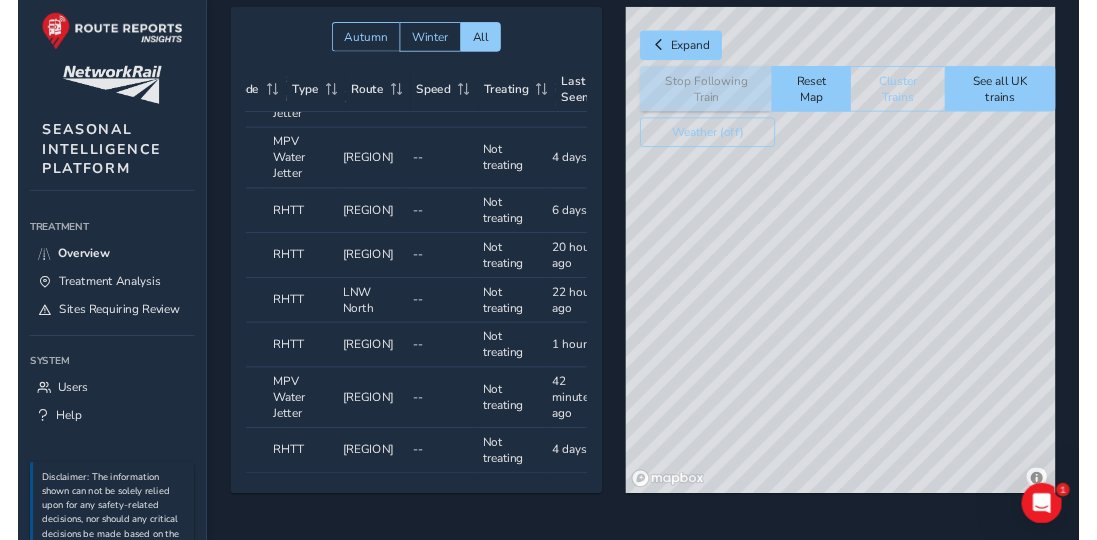 scroll, scrollTop: 111, scrollLeft: 0, axis: vertical 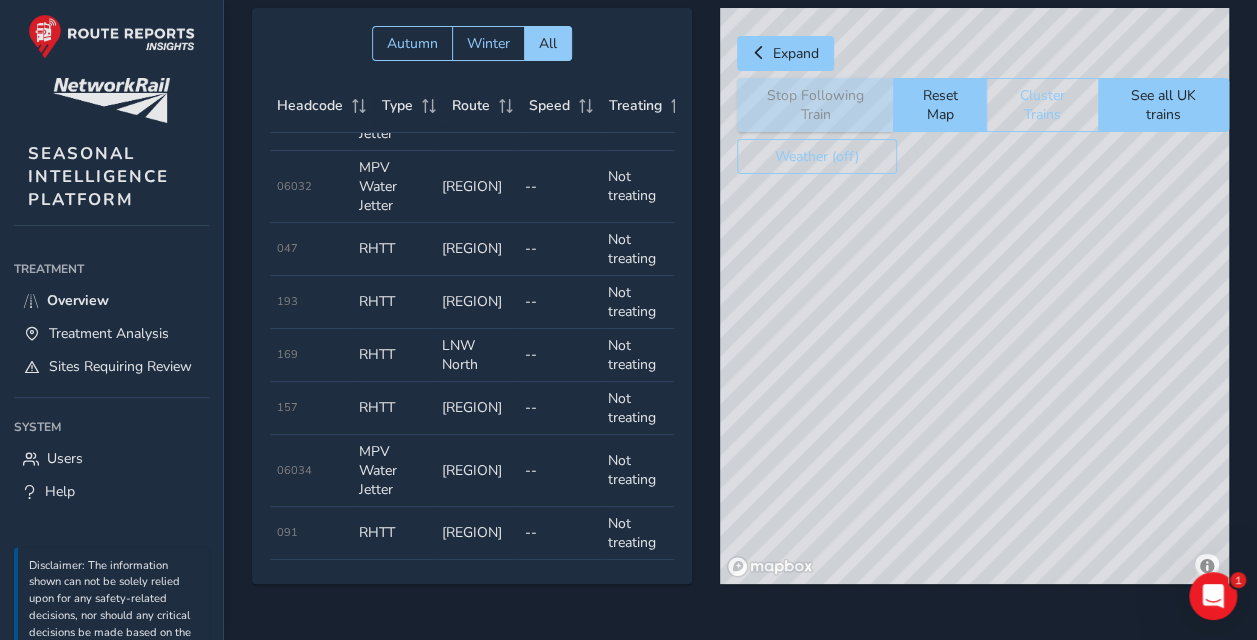 drag, startPoint x: 904, startPoint y: 500, endPoint x: 880, endPoint y: 531, distance: 39.20459 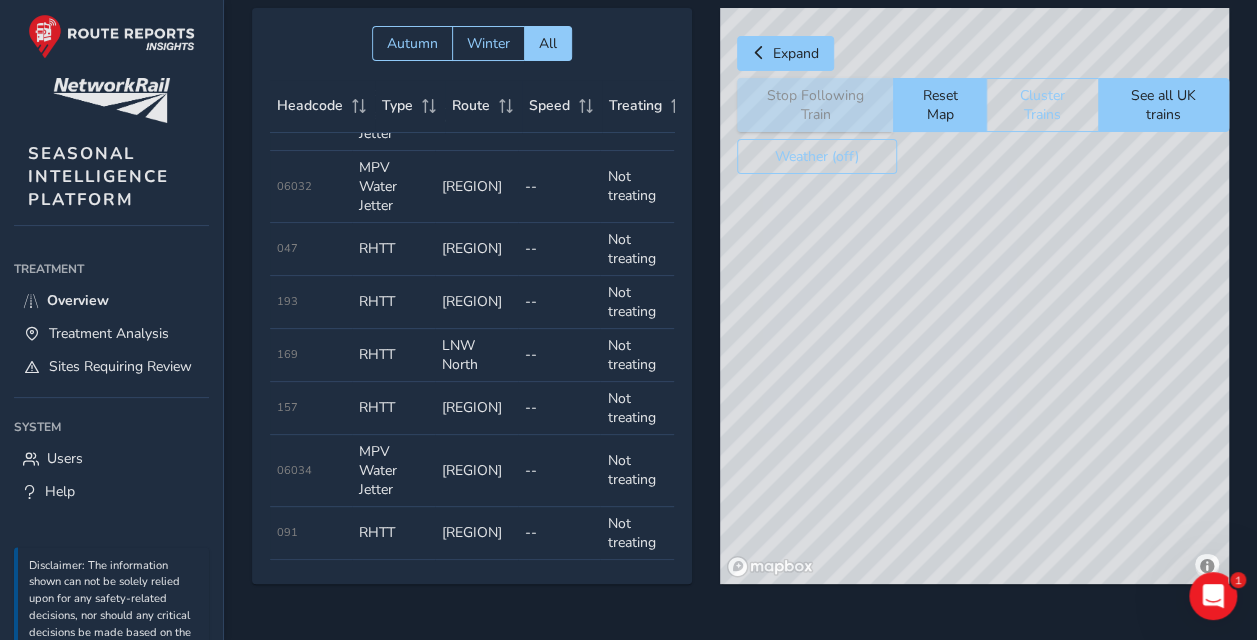 click on "© Mapbox   © OpenStreetMap   Improve this map" at bounding box center (974, 296) 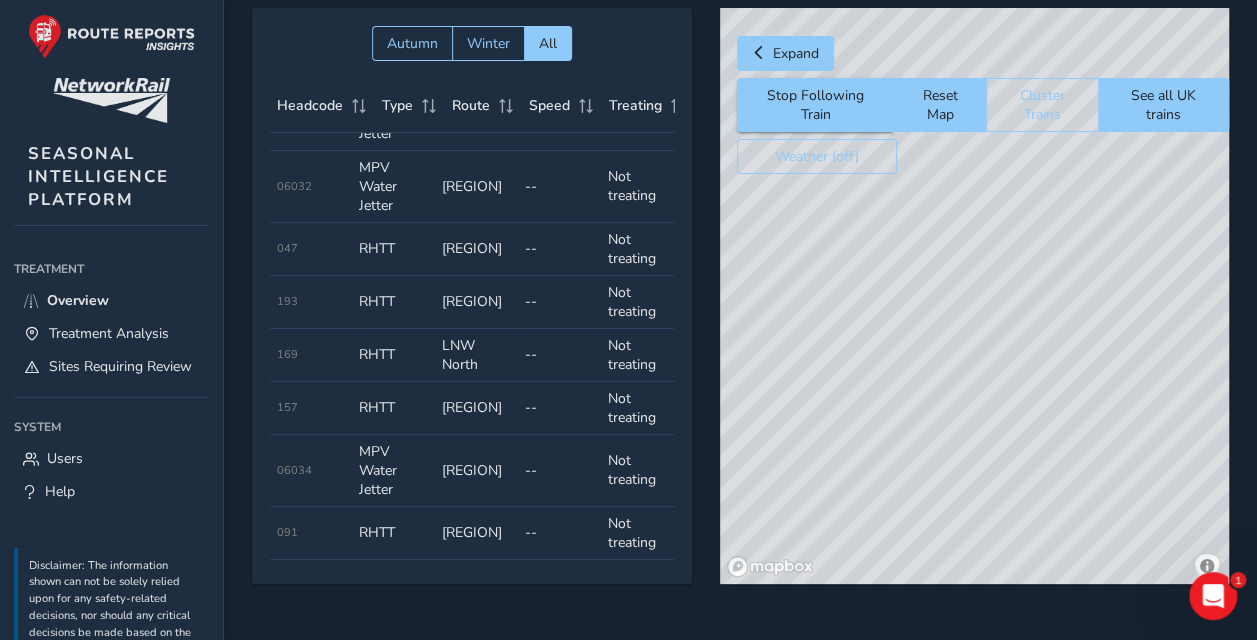 click on "© Mapbox   © OpenStreetMap   Improve this map" at bounding box center (974, 296) 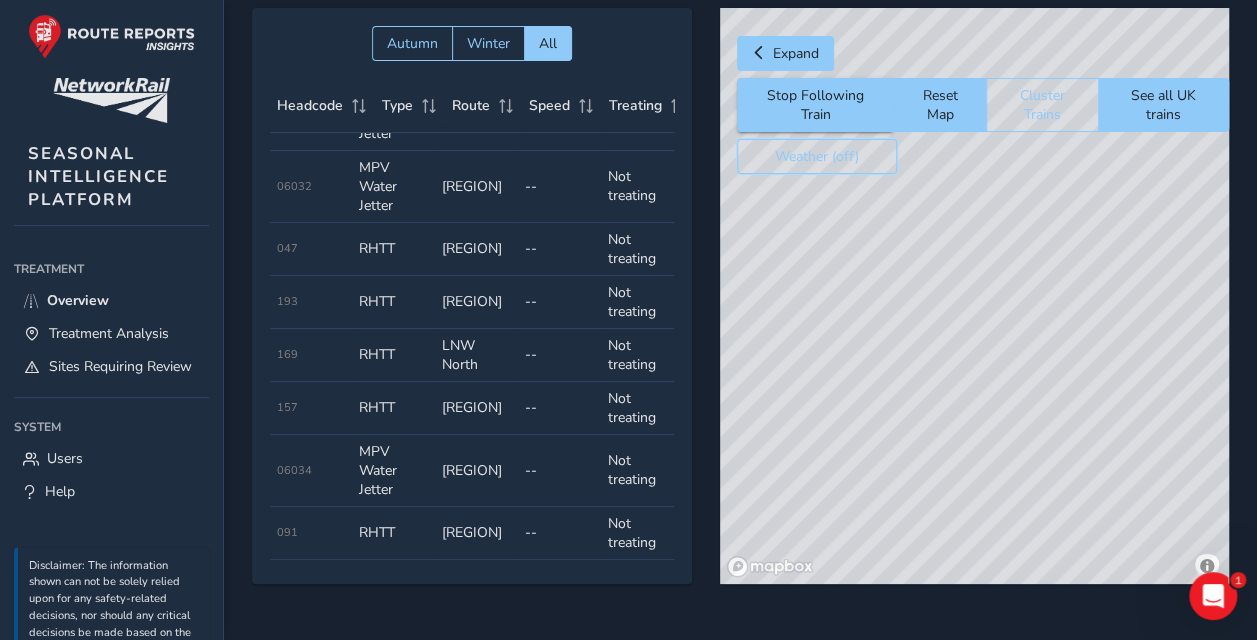 click on "Weather (off)" at bounding box center [817, 156] 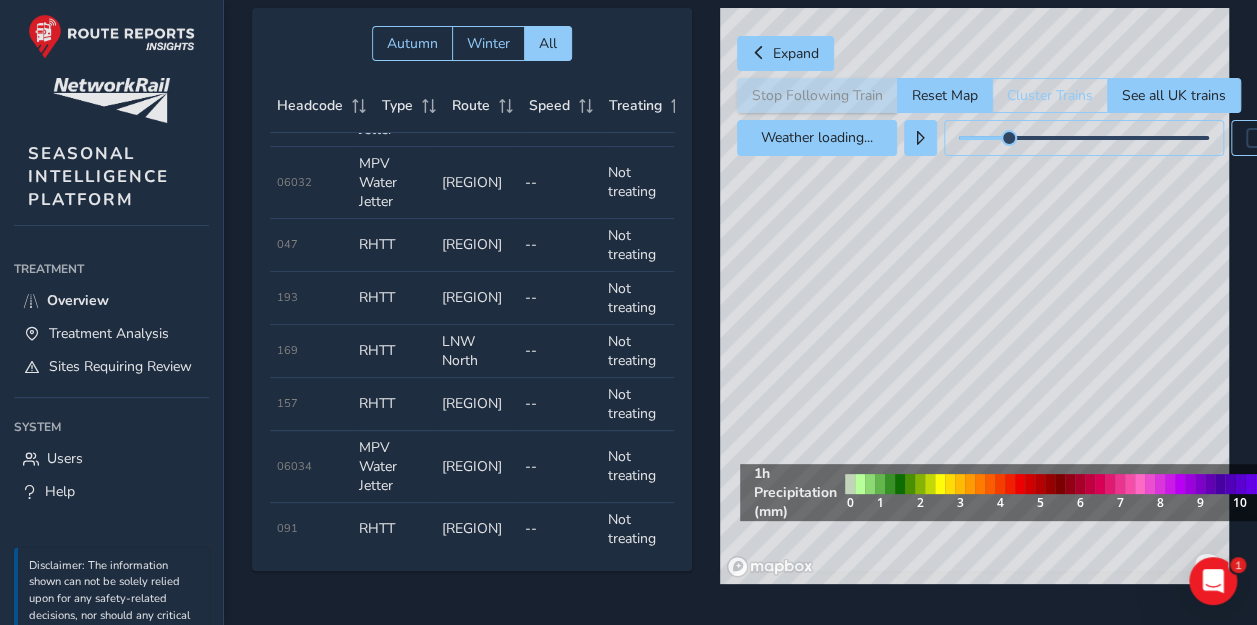 drag, startPoint x: 839, startPoint y: 289, endPoint x: 832, endPoint y: 333, distance: 44.553337 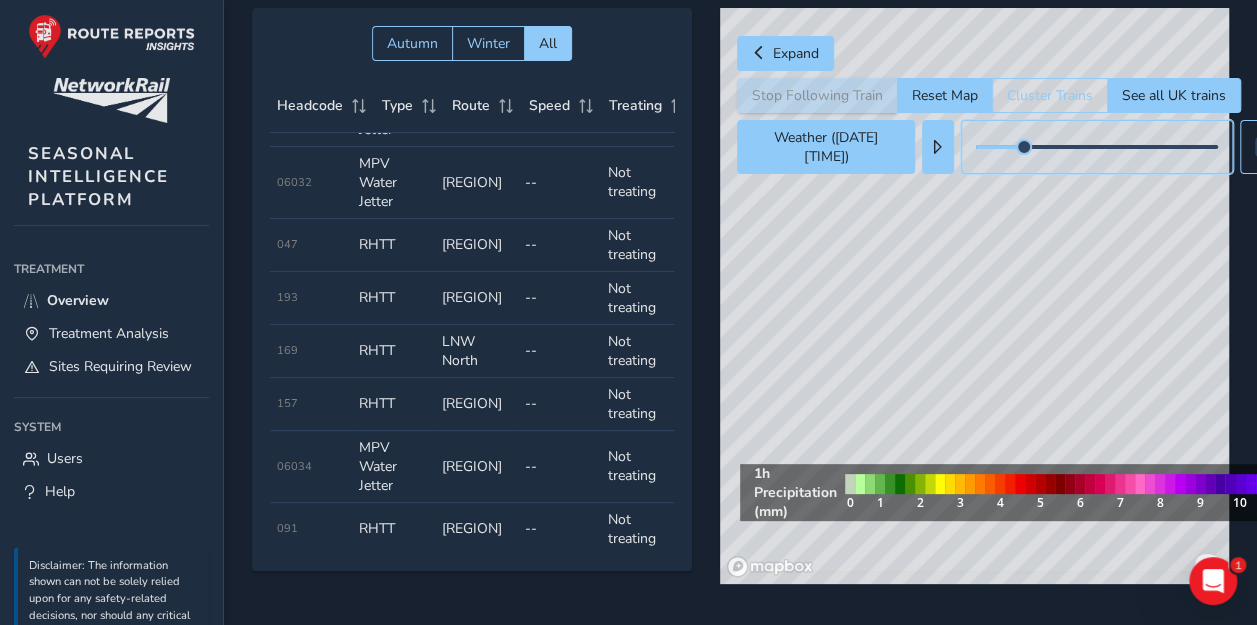 click at bounding box center (1000, 147) 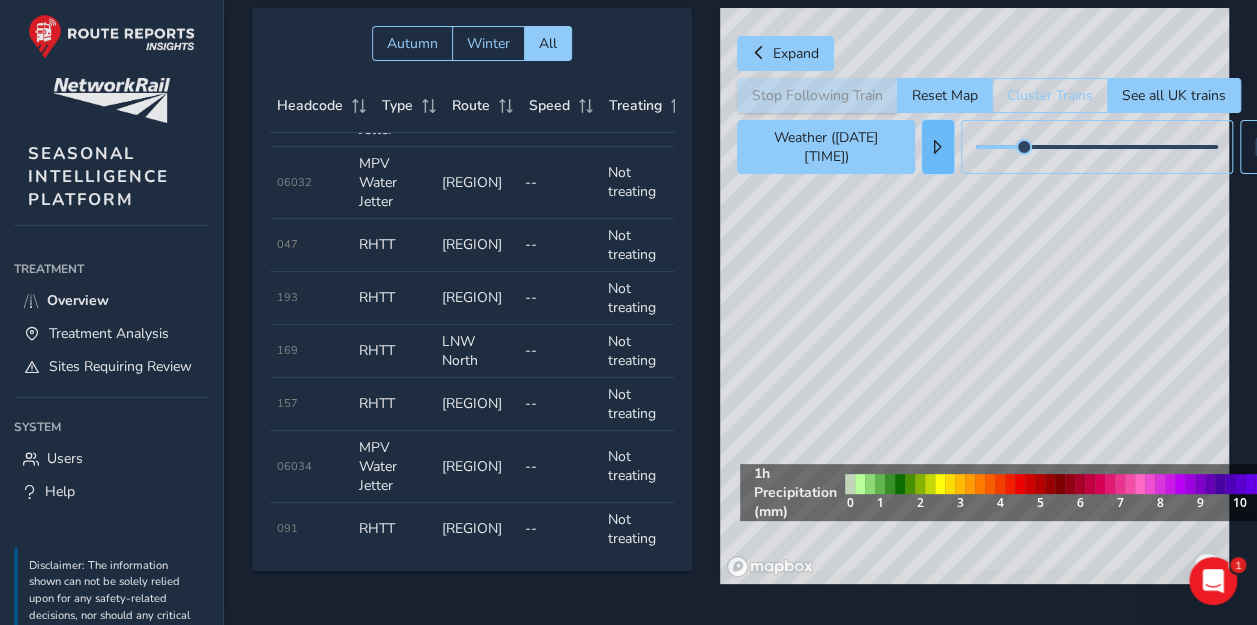 click at bounding box center [938, 147] 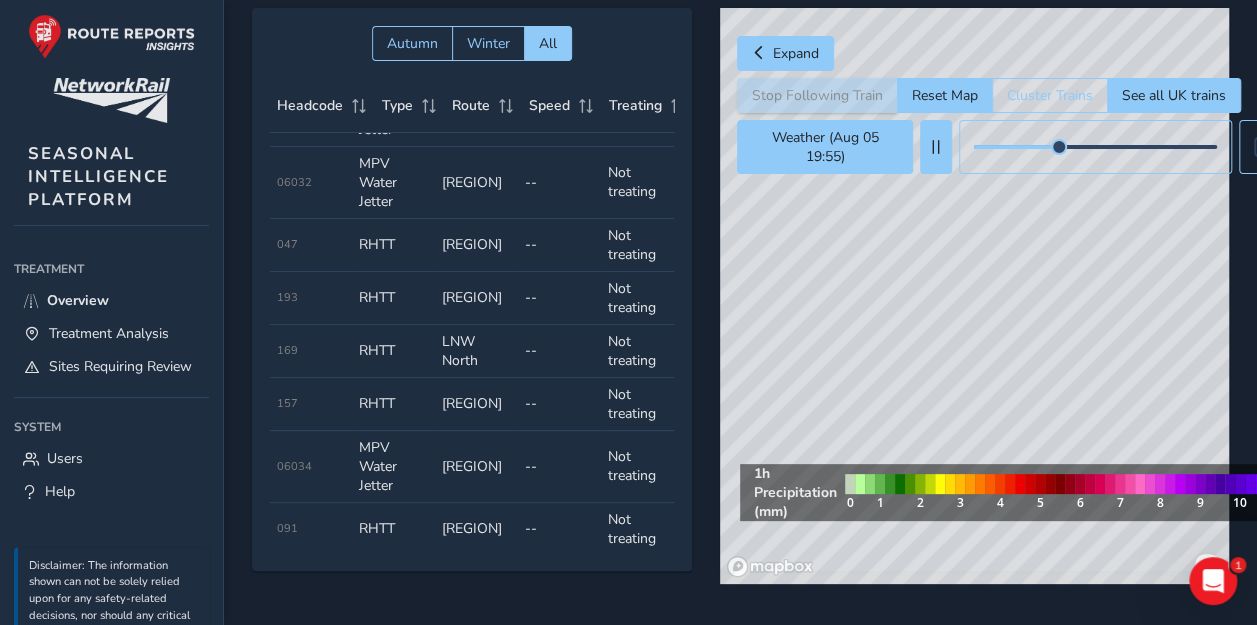 click on "© Mapbox   © OpenStreetMap   Improve this map" at bounding box center (974, 296) 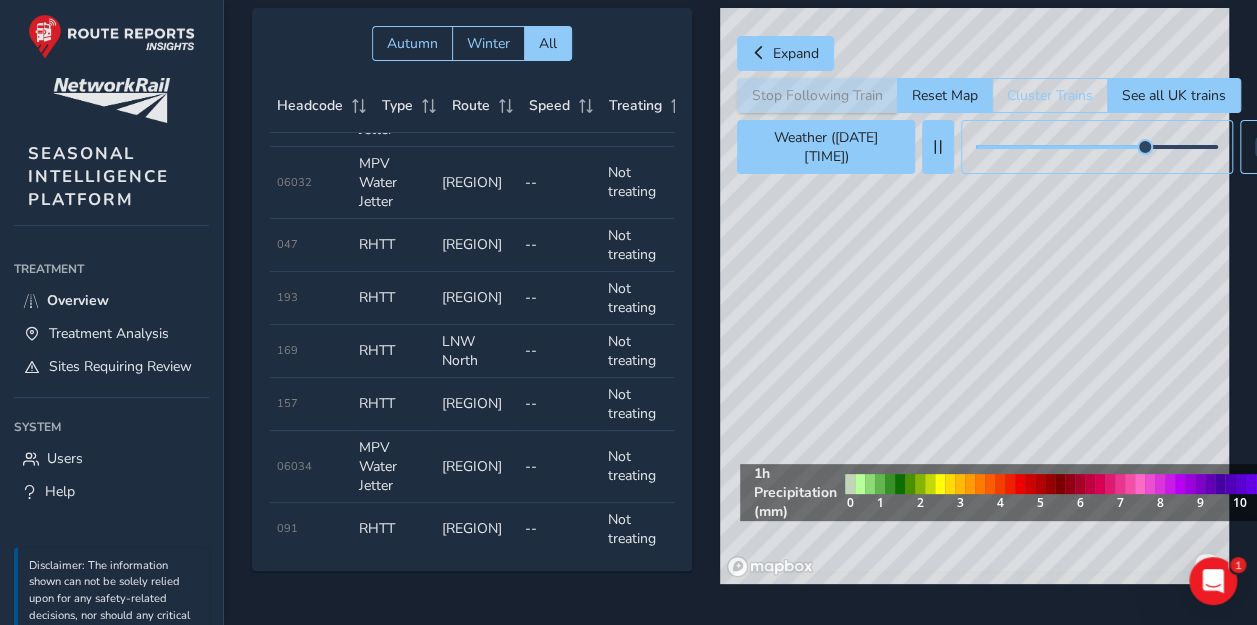 drag, startPoint x: 1063, startPoint y: 314, endPoint x: 1108, endPoint y: 380, distance: 79.881165 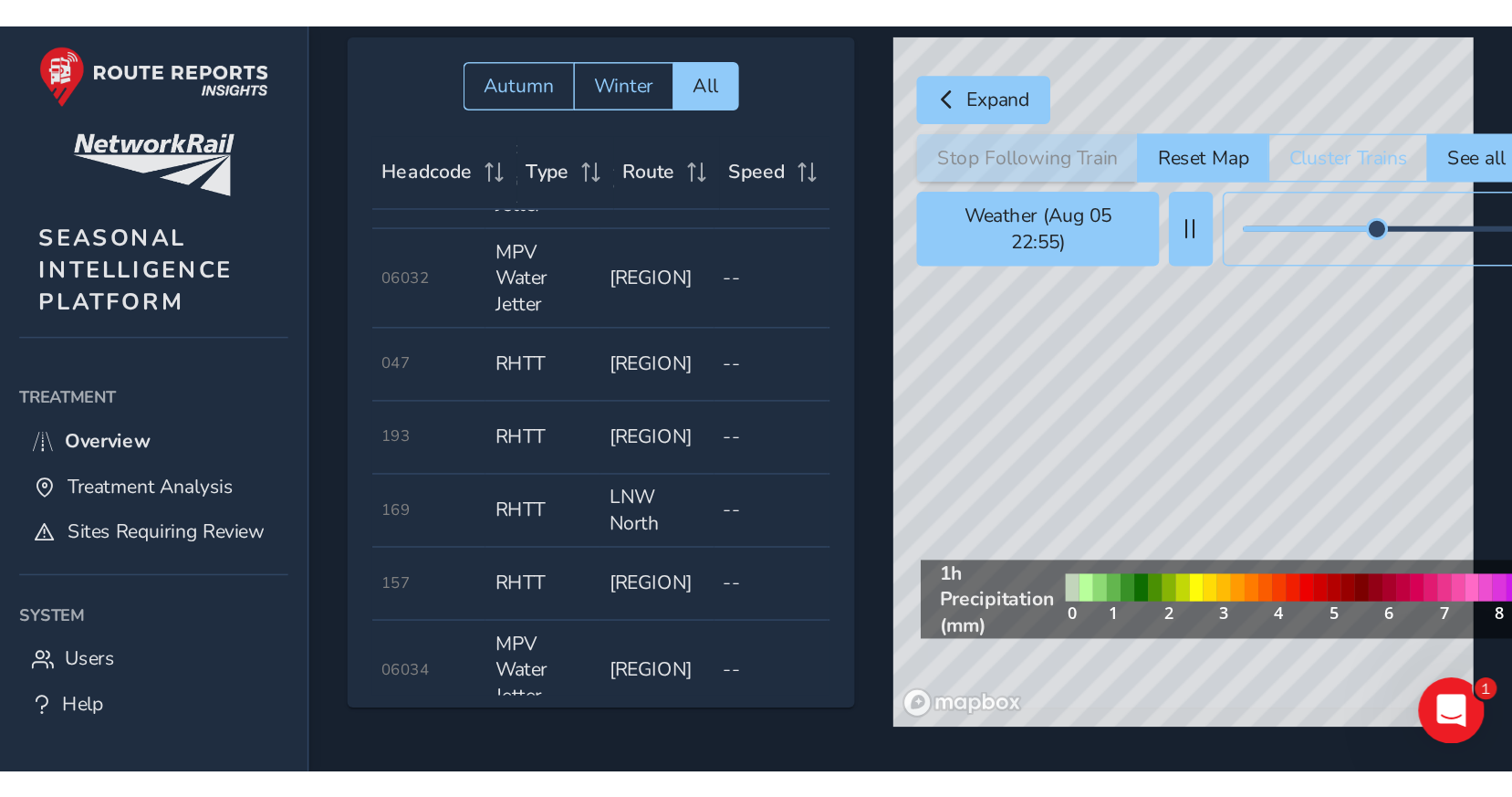 scroll, scrollTop: 60, scrollLeft: 0, axis: vertical 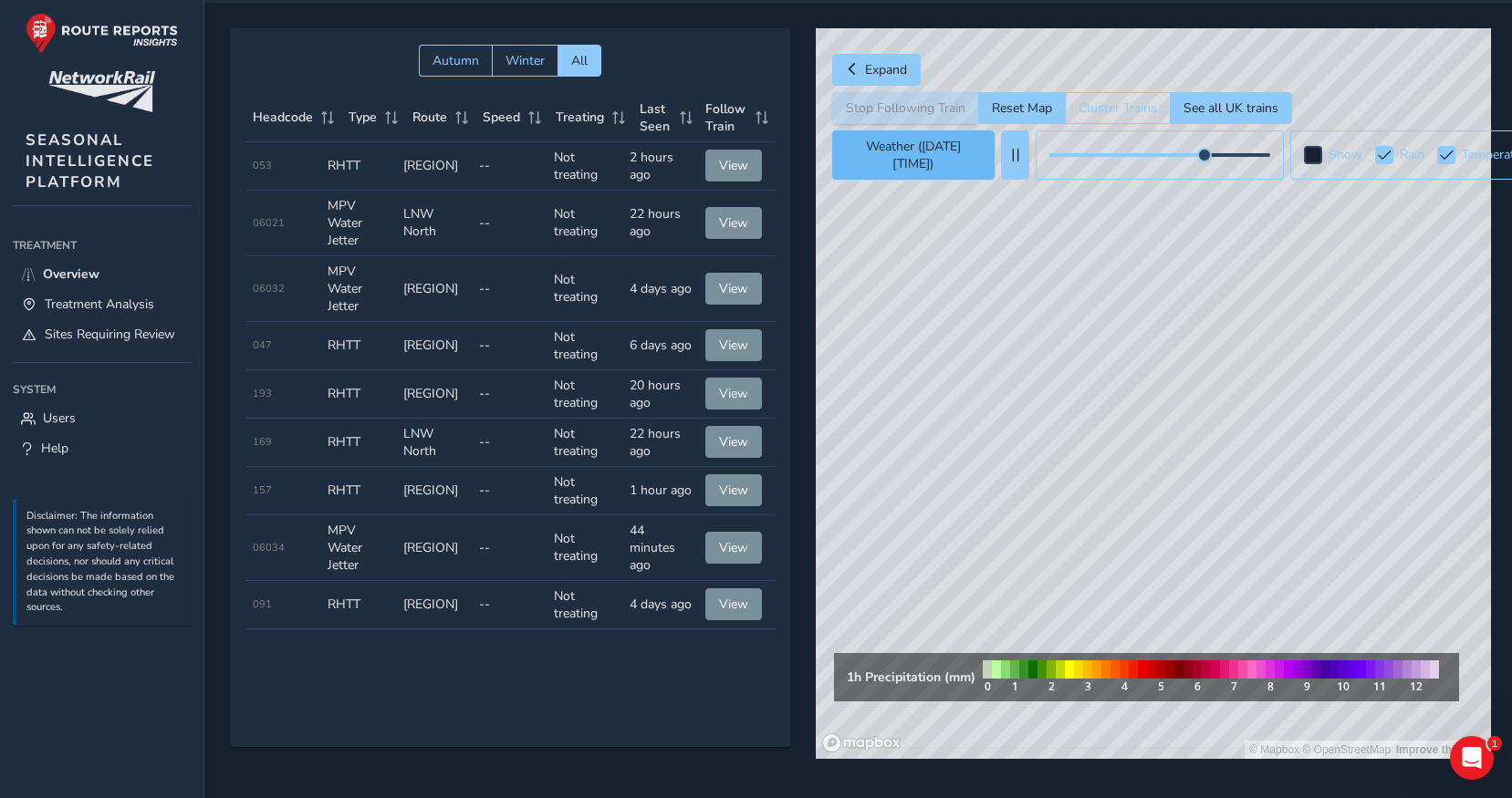 click on "Weather ([DATE] [TIME])" at bounding box center (913, 155) 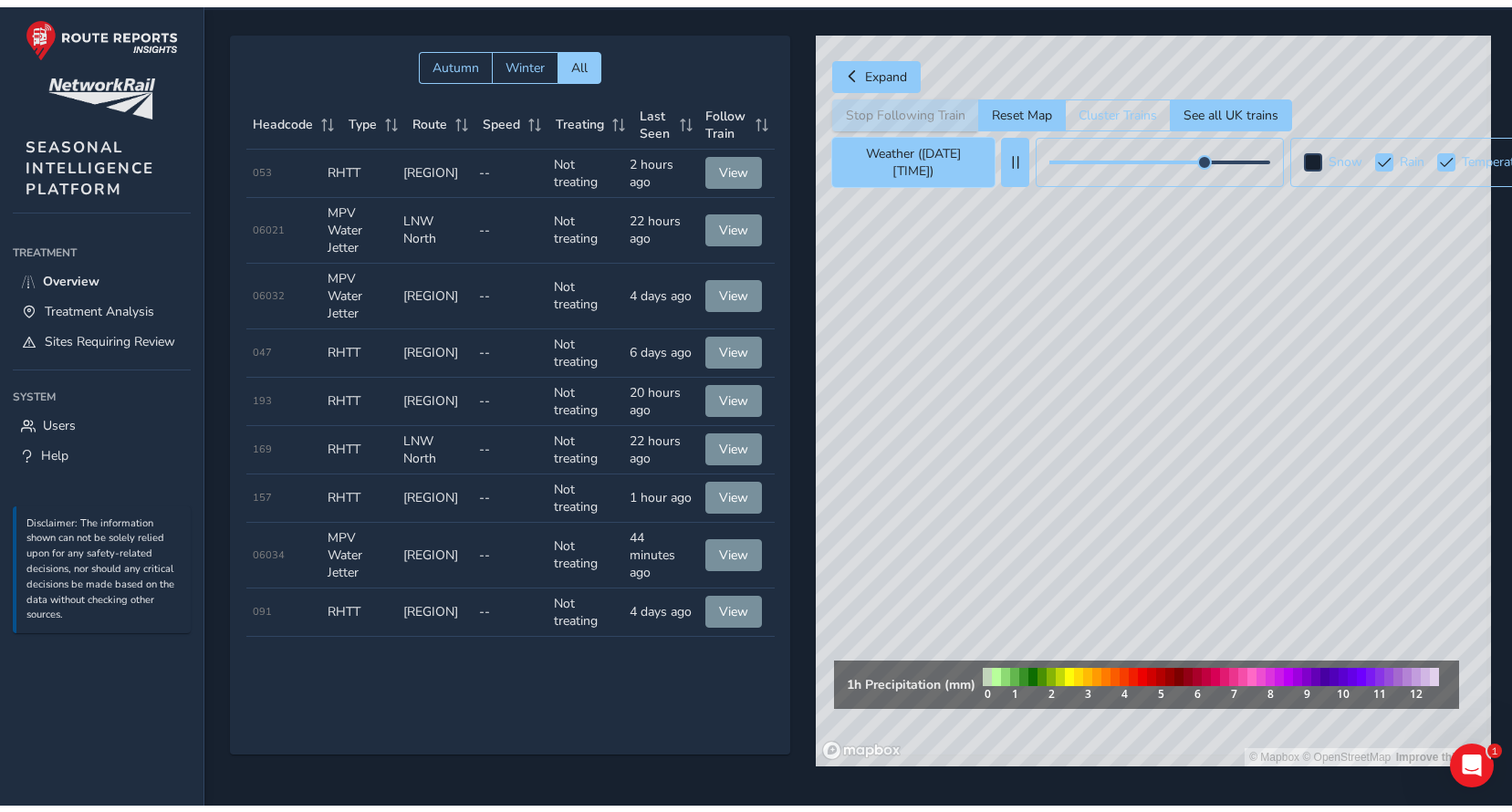 scroll, scrollTop: 47, scrollLeft: 0, axis: vertical 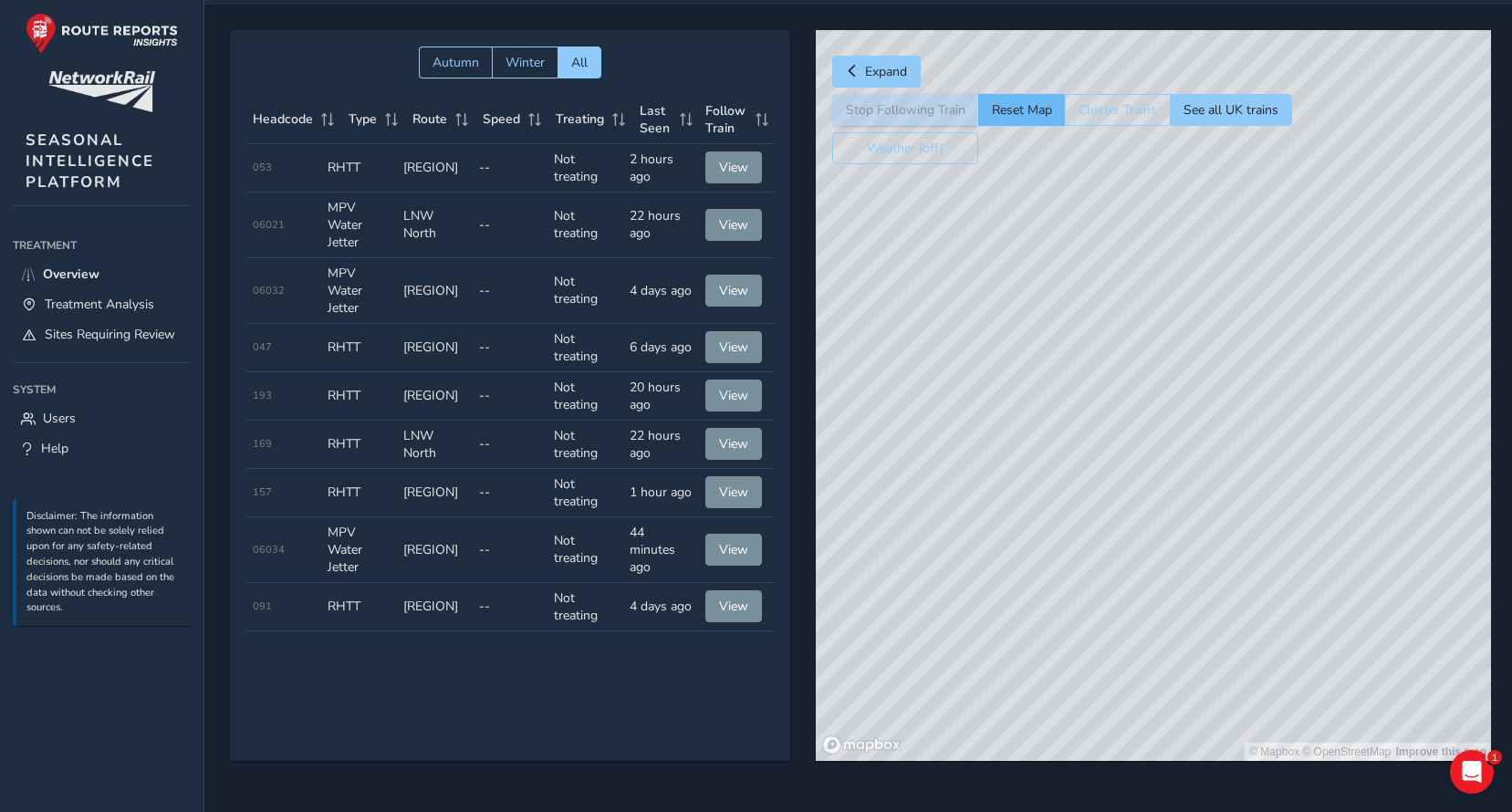 click on "Reset Map" at bounding box center (1021, 109) 